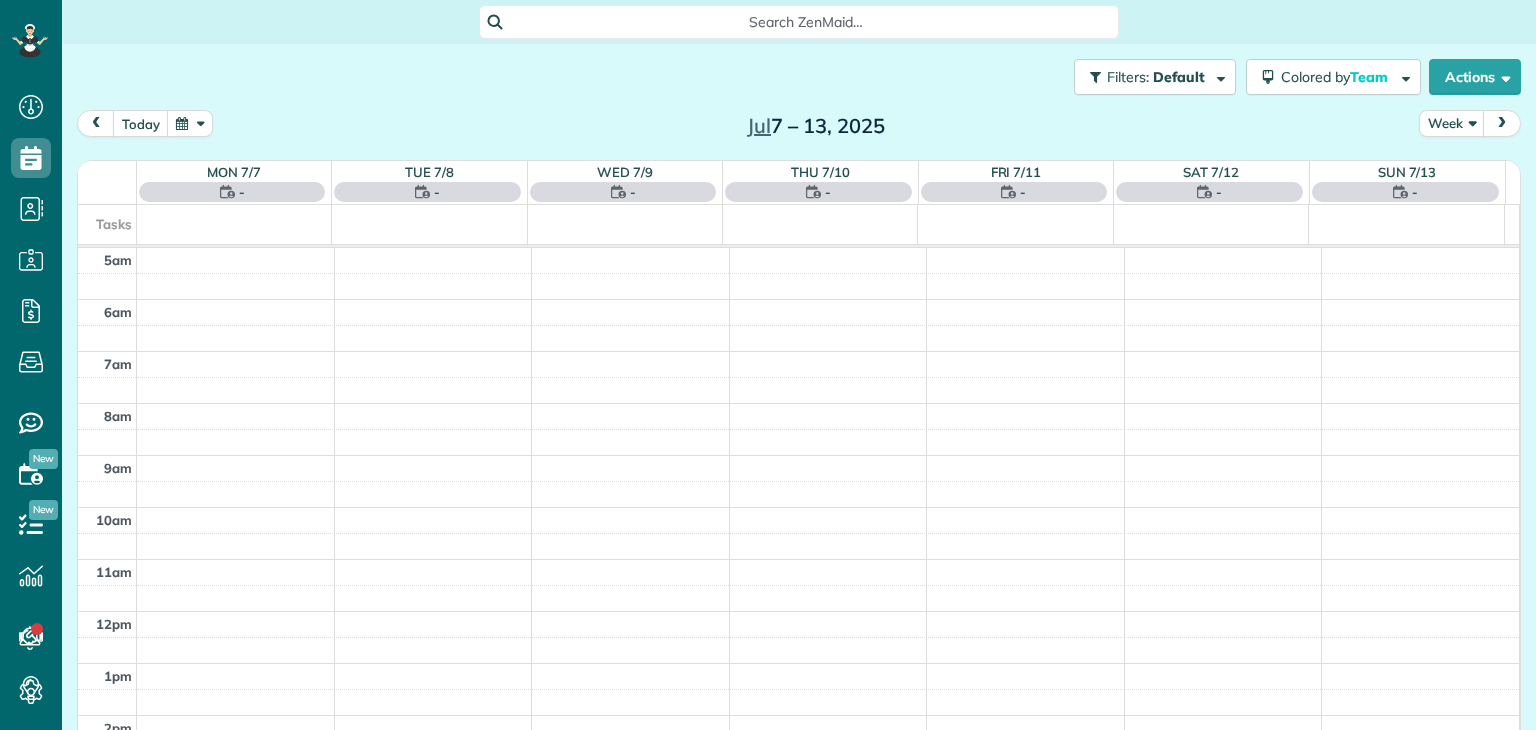 scroll, scrollTop: 0, scrollLeft: 0, axis: both 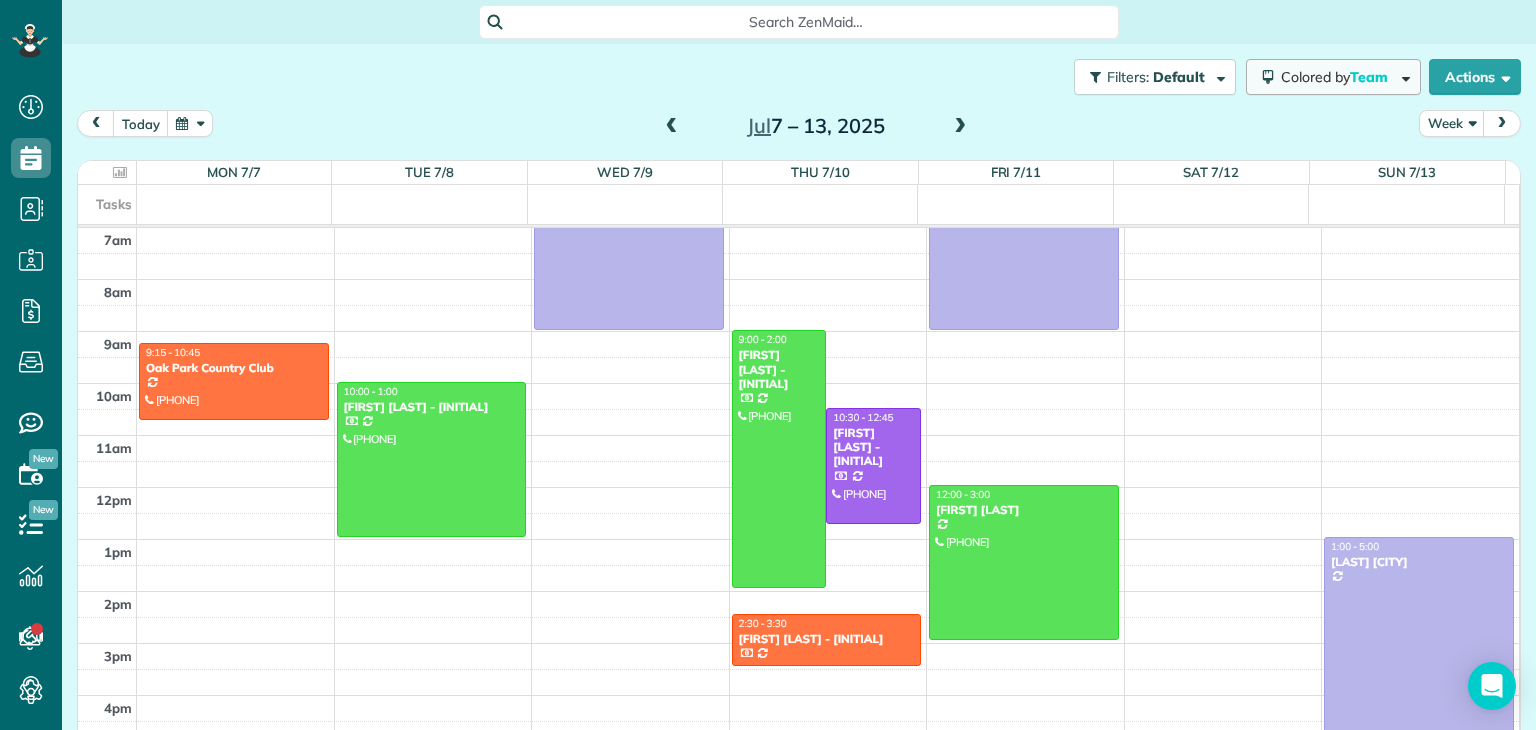click on "Colored by  Team" at bounding box center (1338, 77) 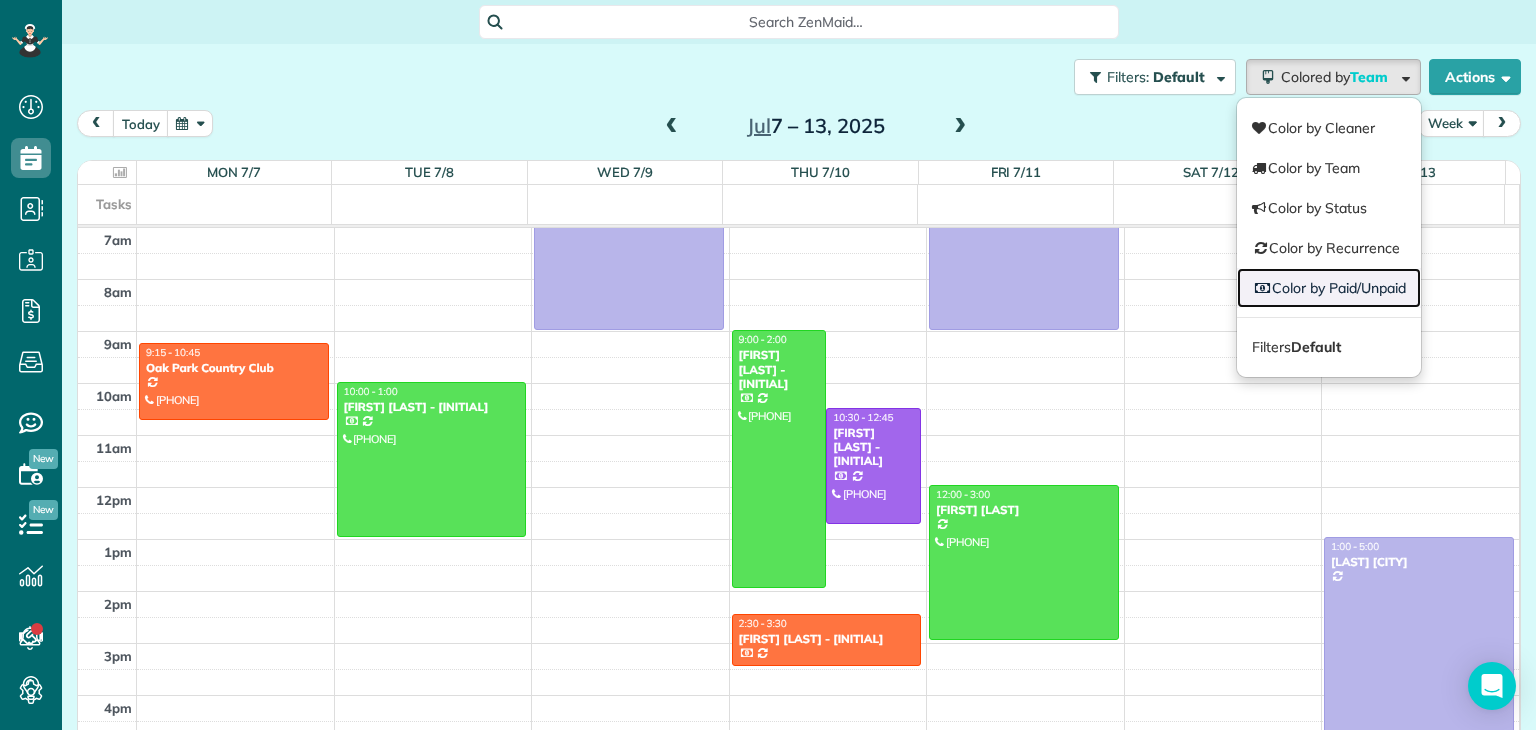 click on "Color by Paid/Unpaid" at bounding box center [1329, 288] 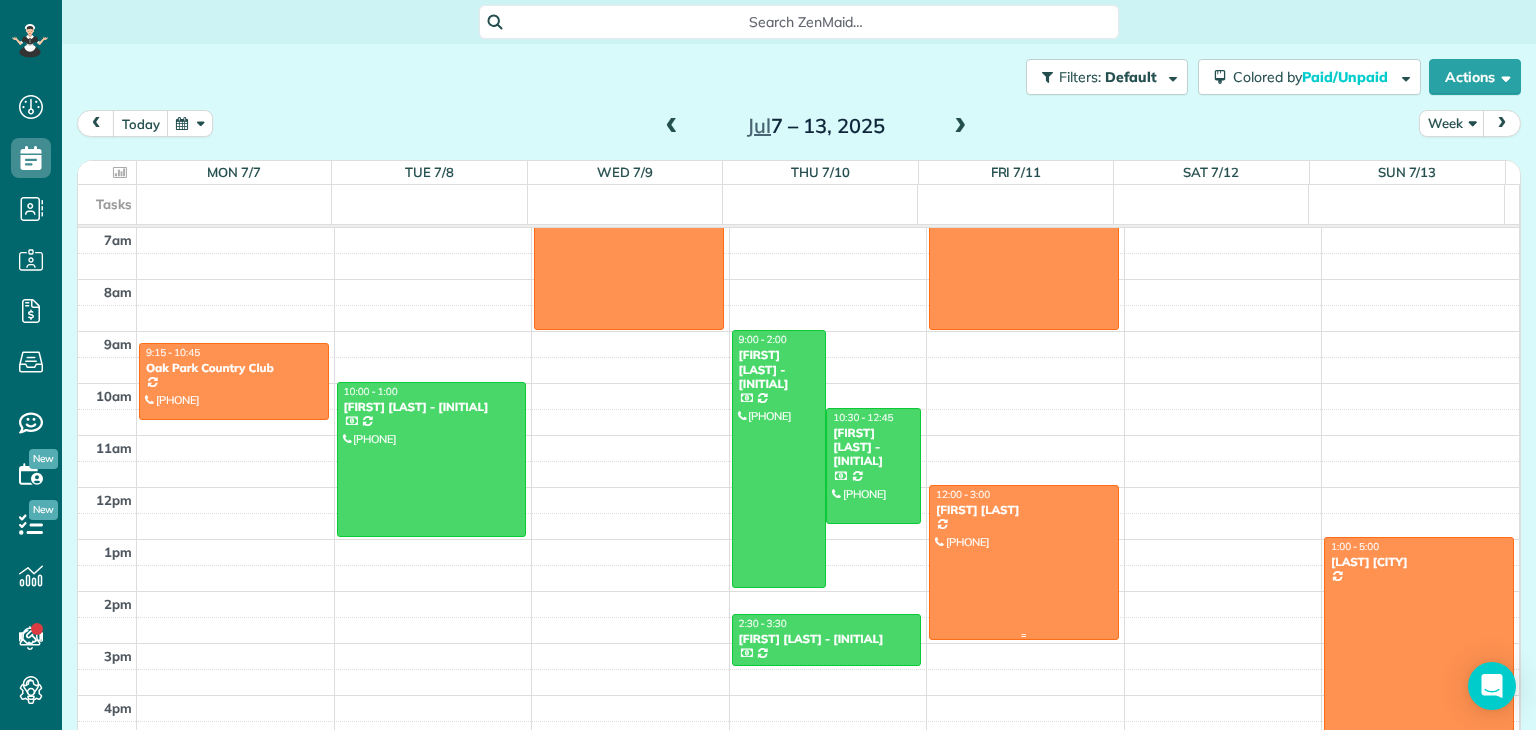 click at bounding box center (1024, 562) 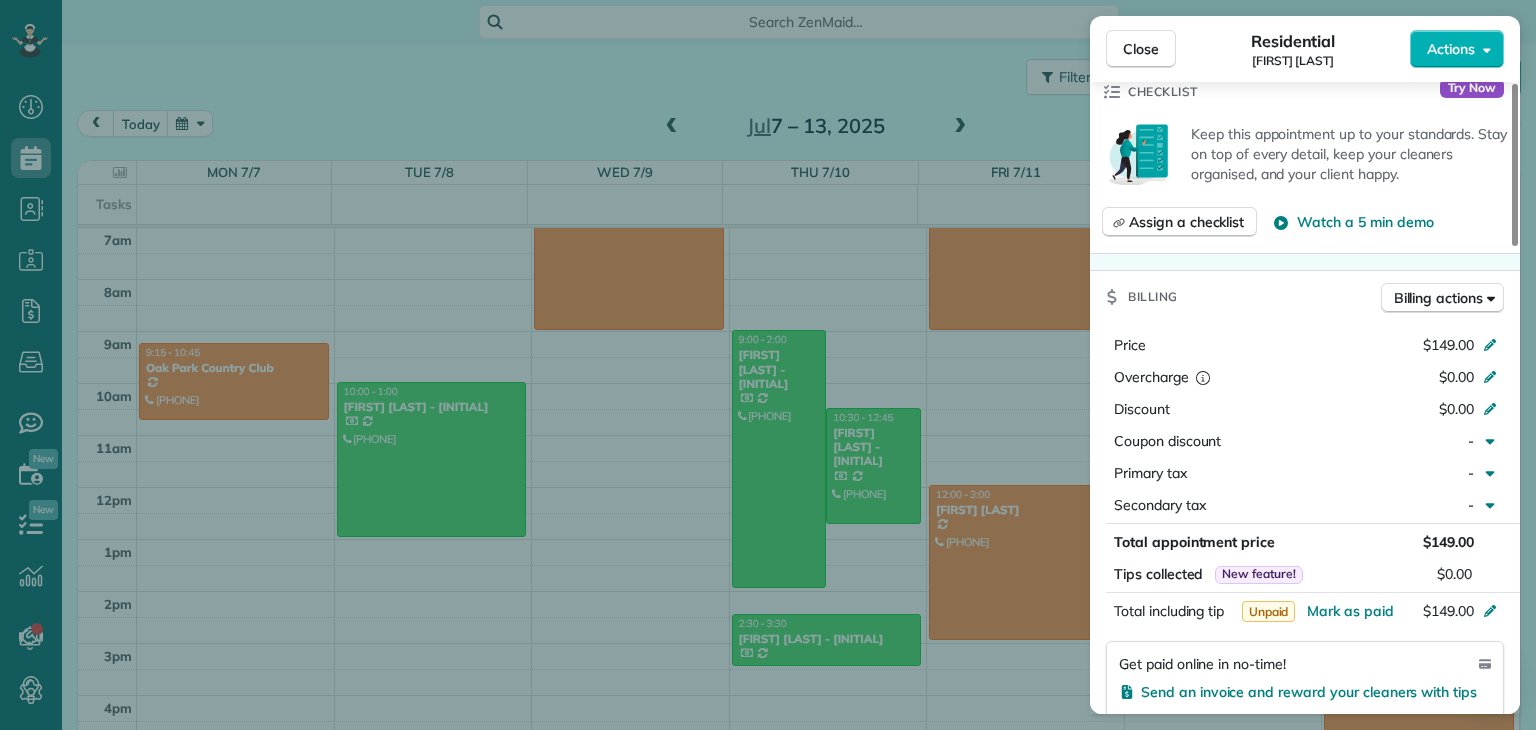 scroll, scrollTop: 725, scrollLeft: 0, axis: vertical 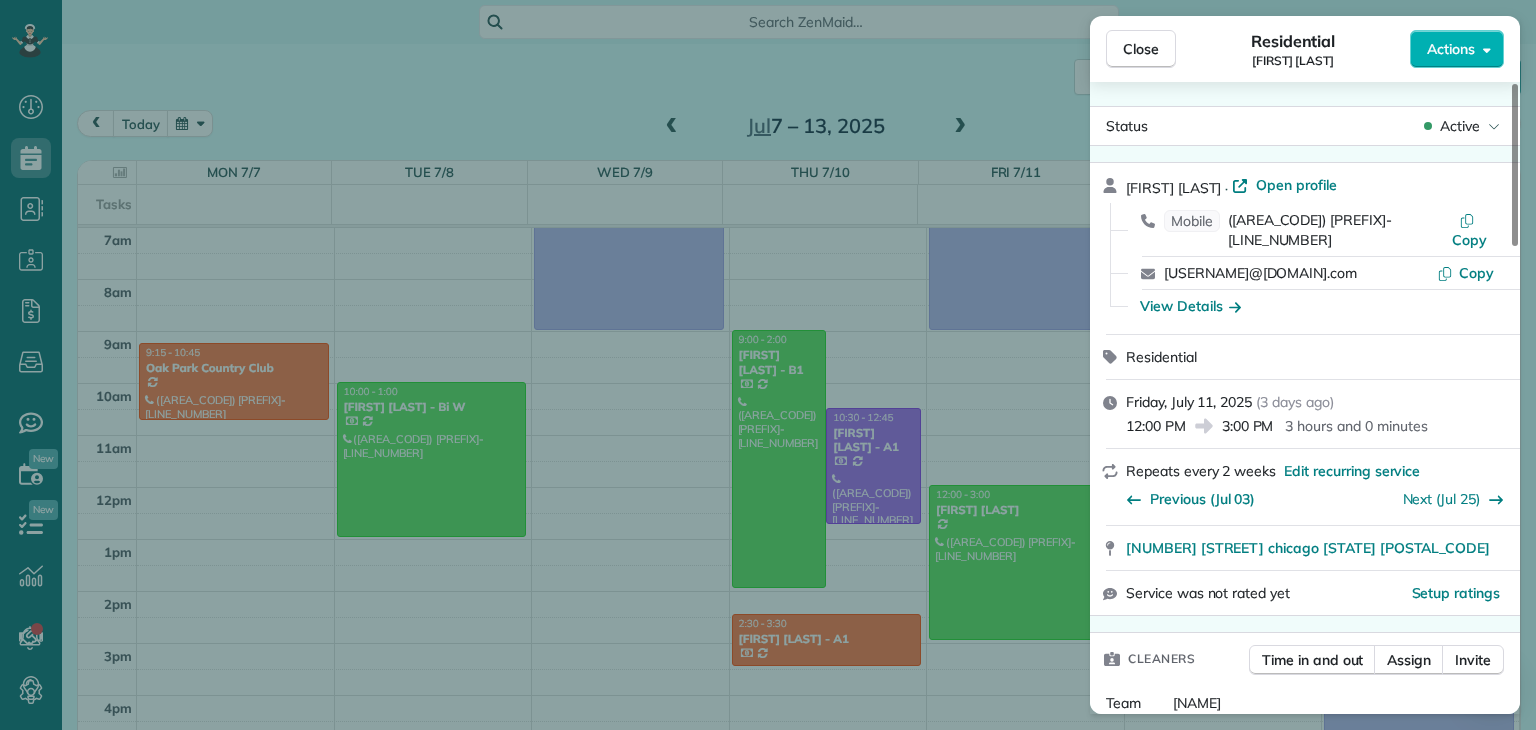 click on "Close" at bounding box center (1141, 49) 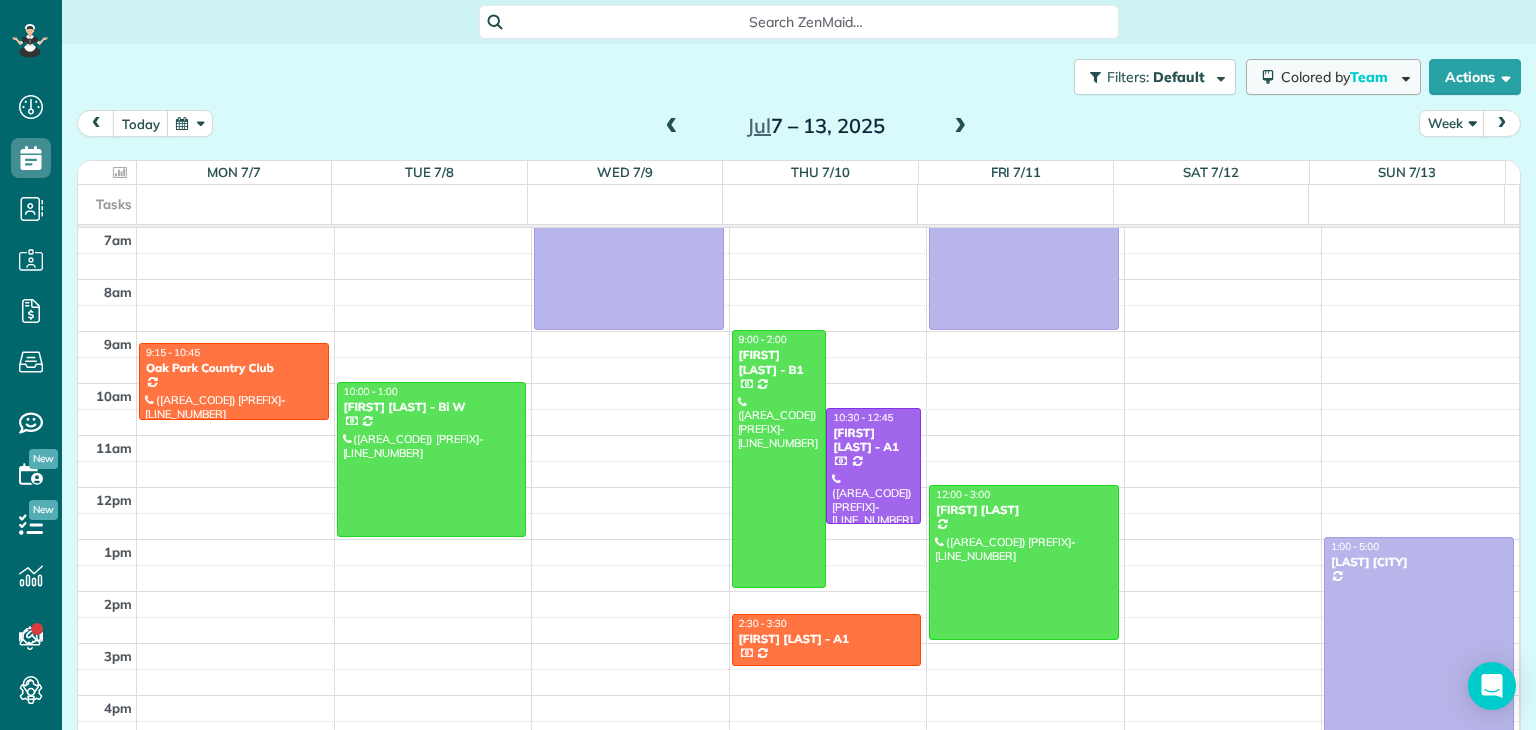 click on "Team" at bounding box center (1370, 77) 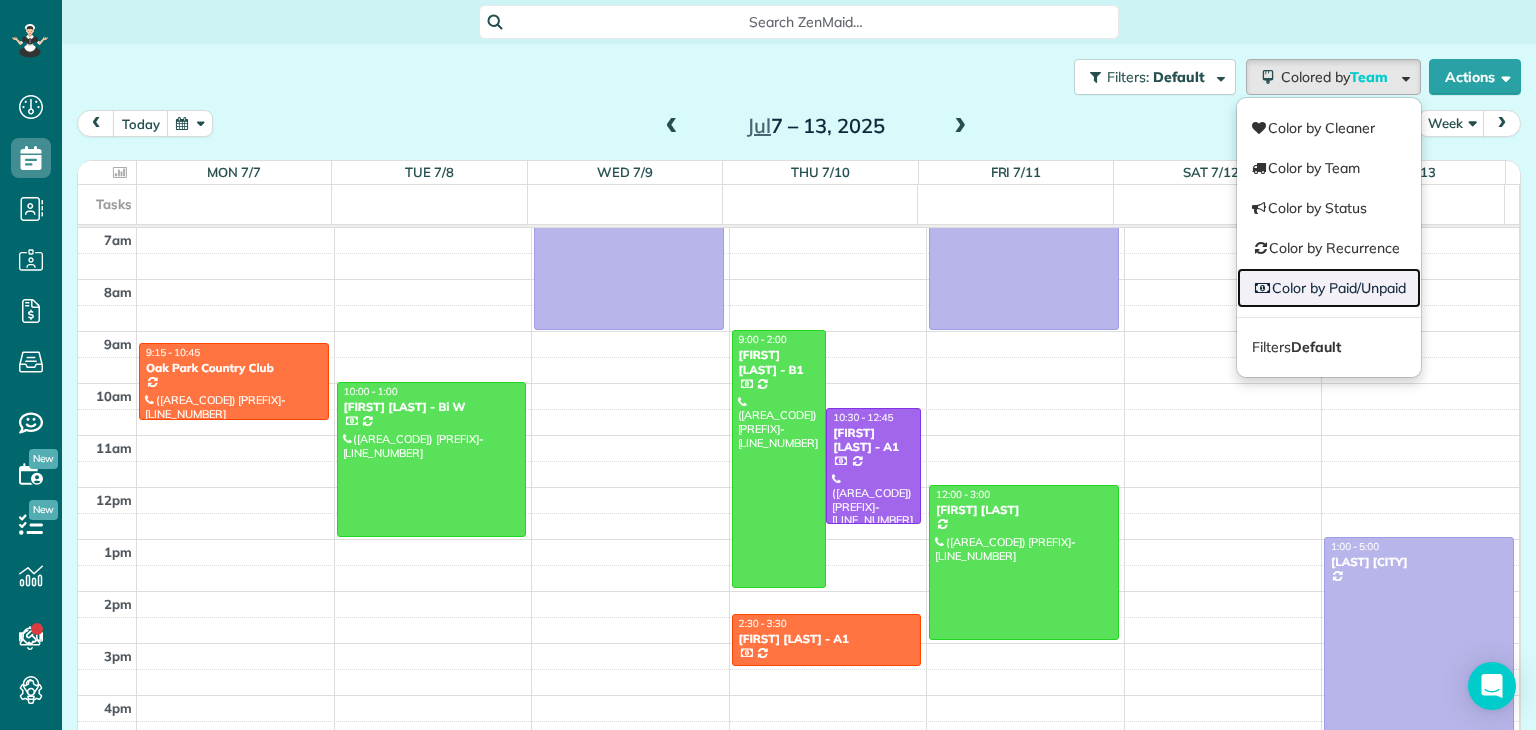click on "Color by Paid/Unpaid" at bounding box center [1329, 288] 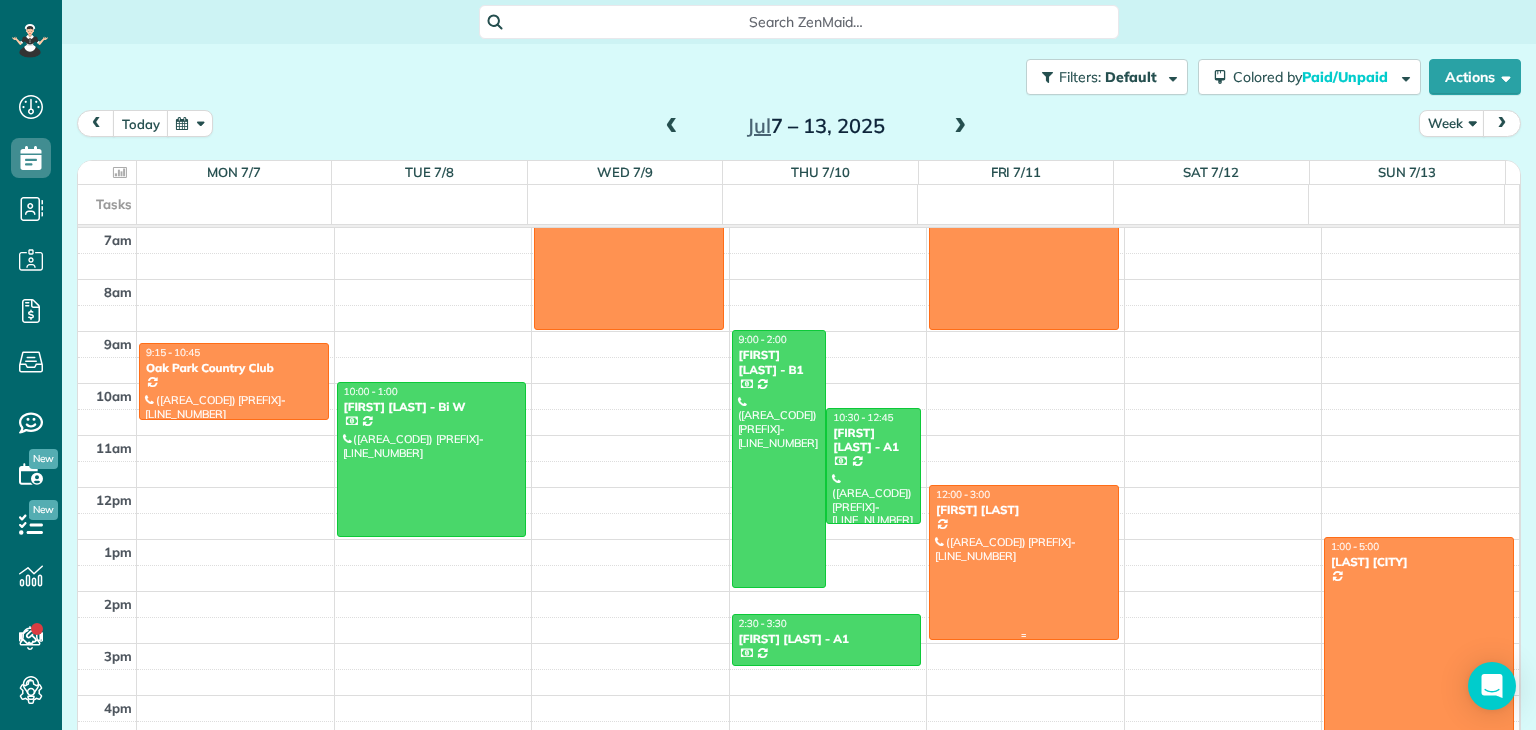 click at bounding box center (1024, 562) 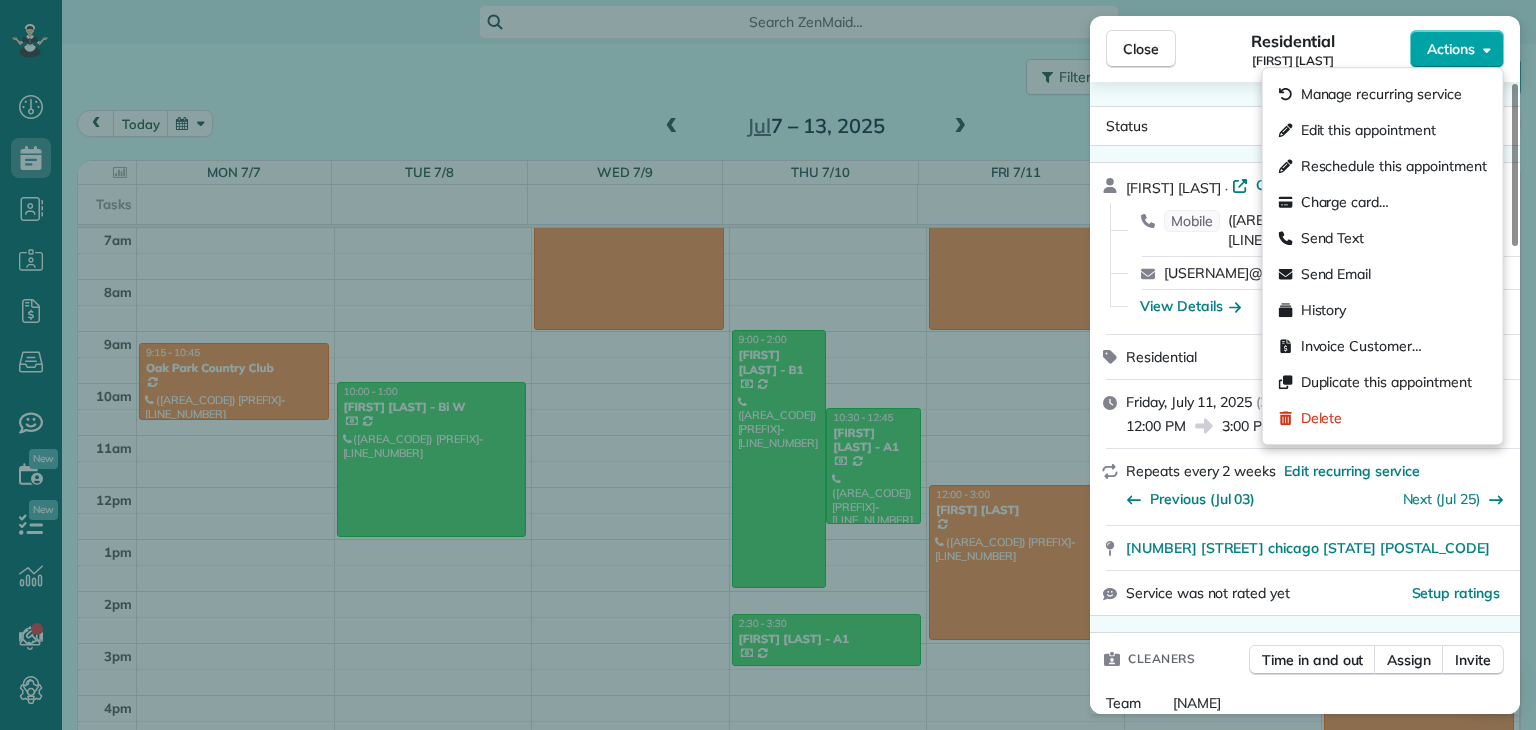 click on "Actions" at bounding box center [1451, 49] 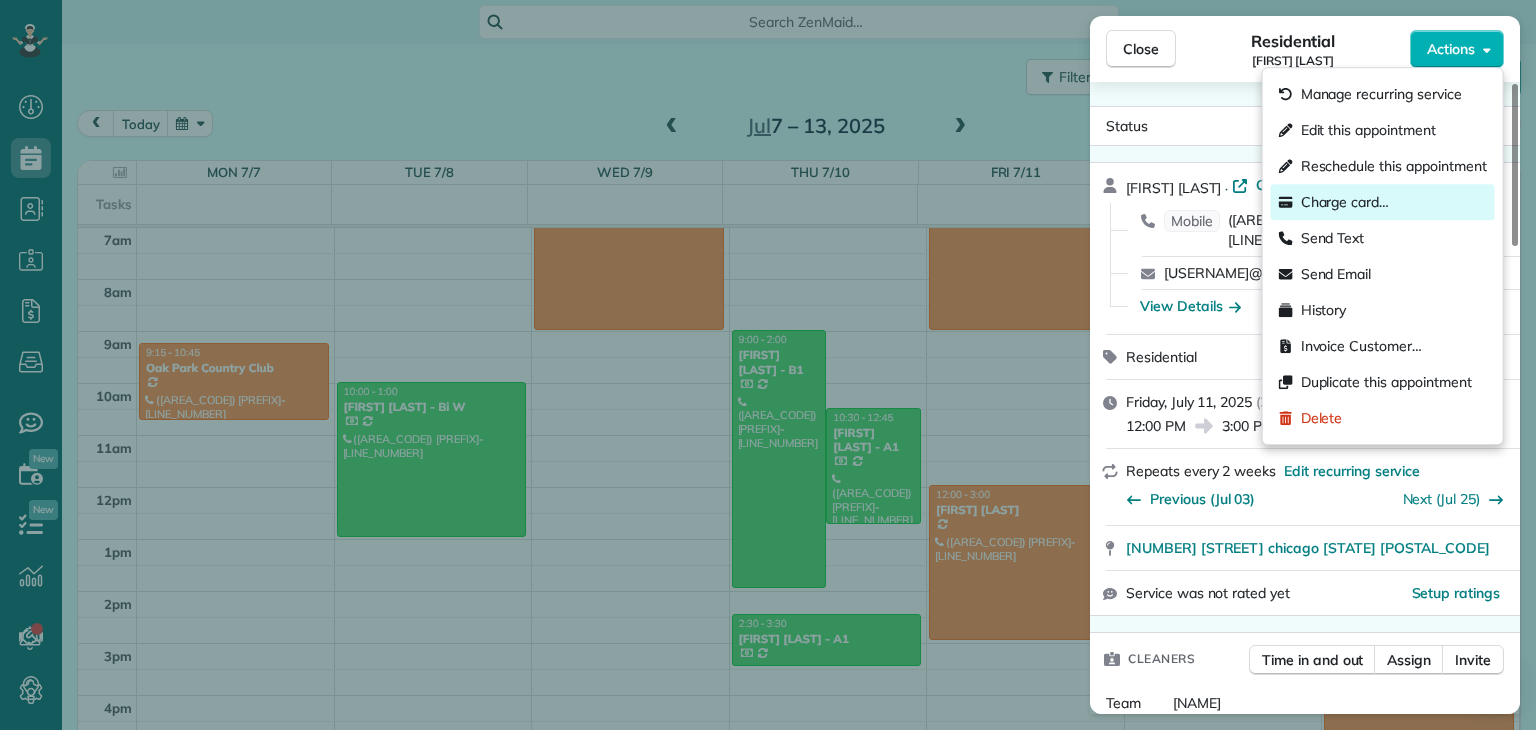 click on "Charge card…" at bounding box center (1345, 202) 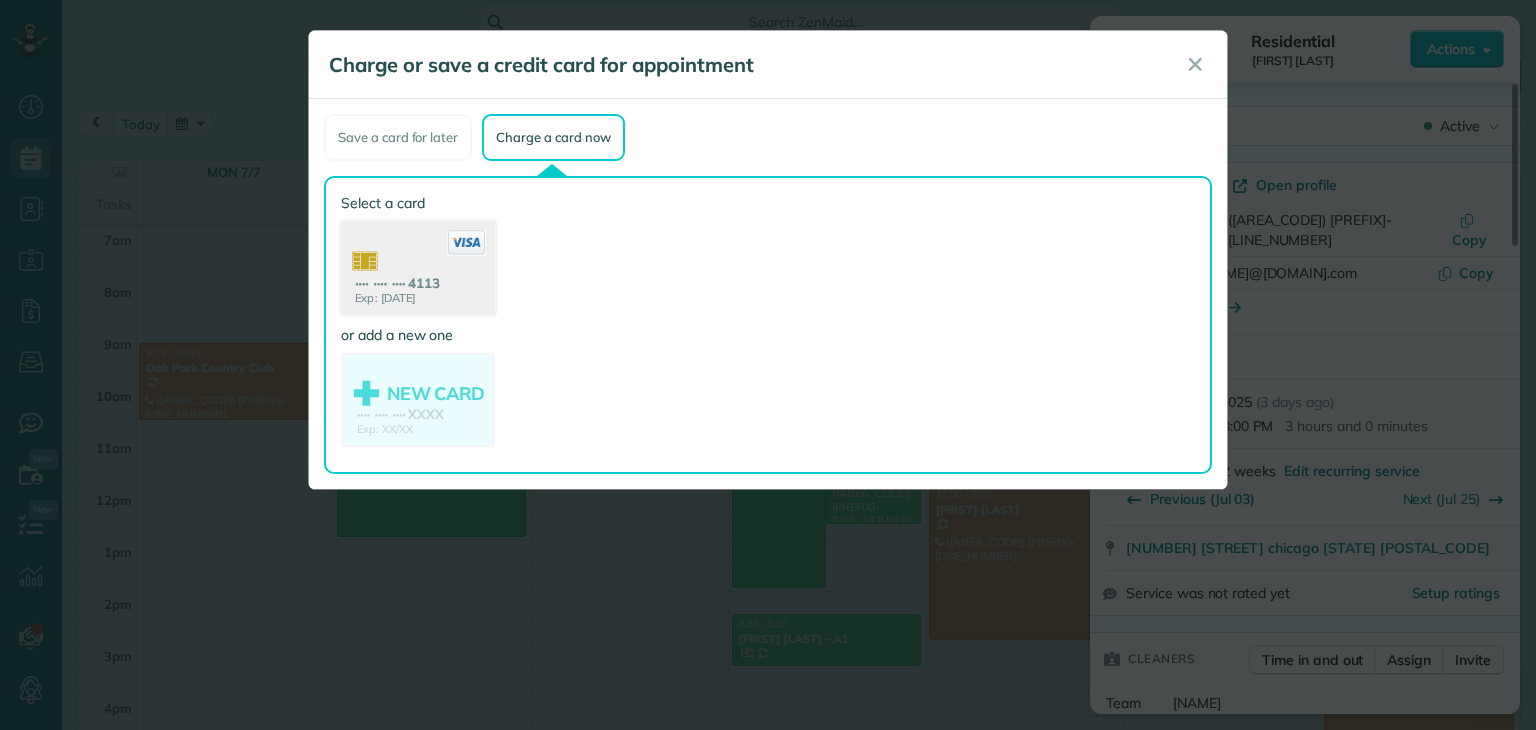 click 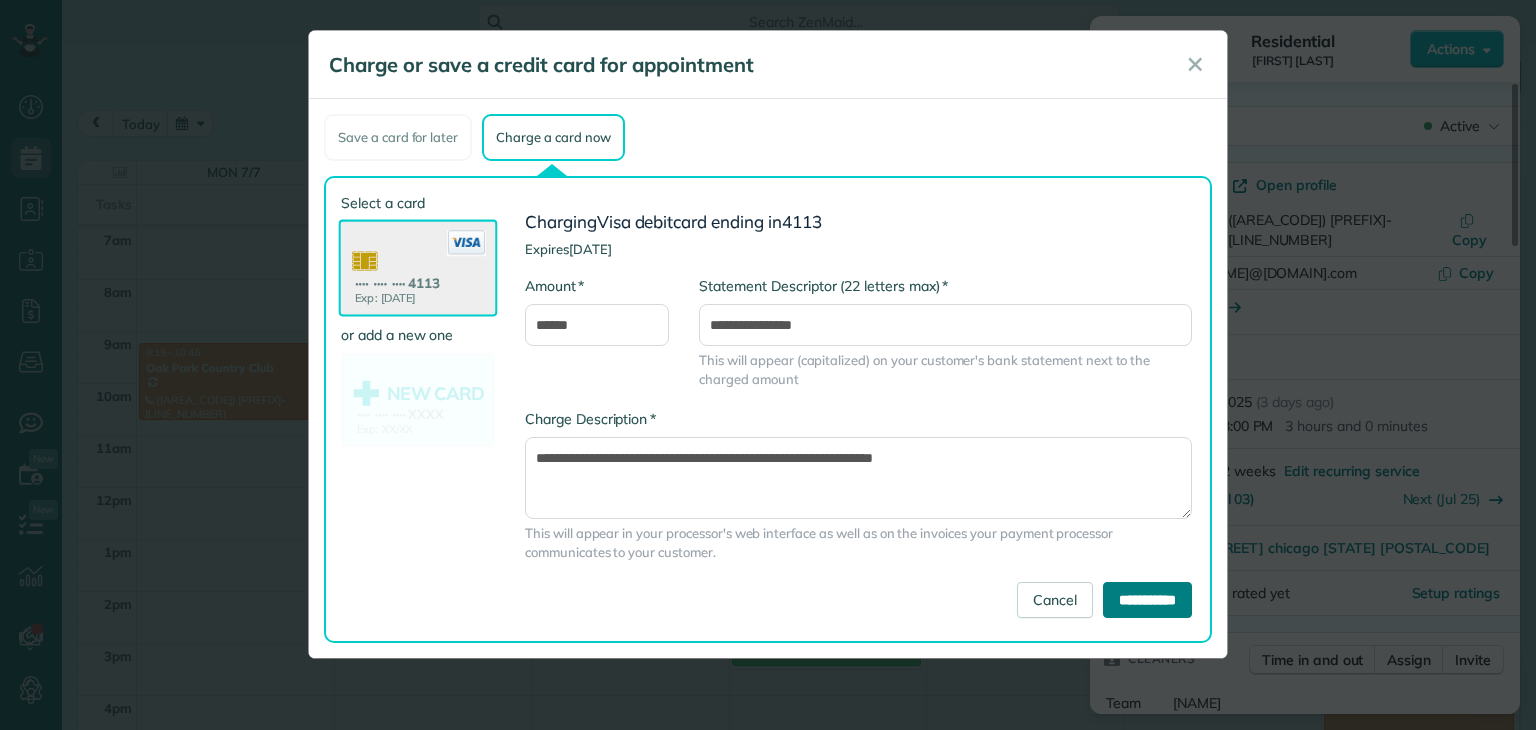 click on "**********" at bounding box center (1147, 600) 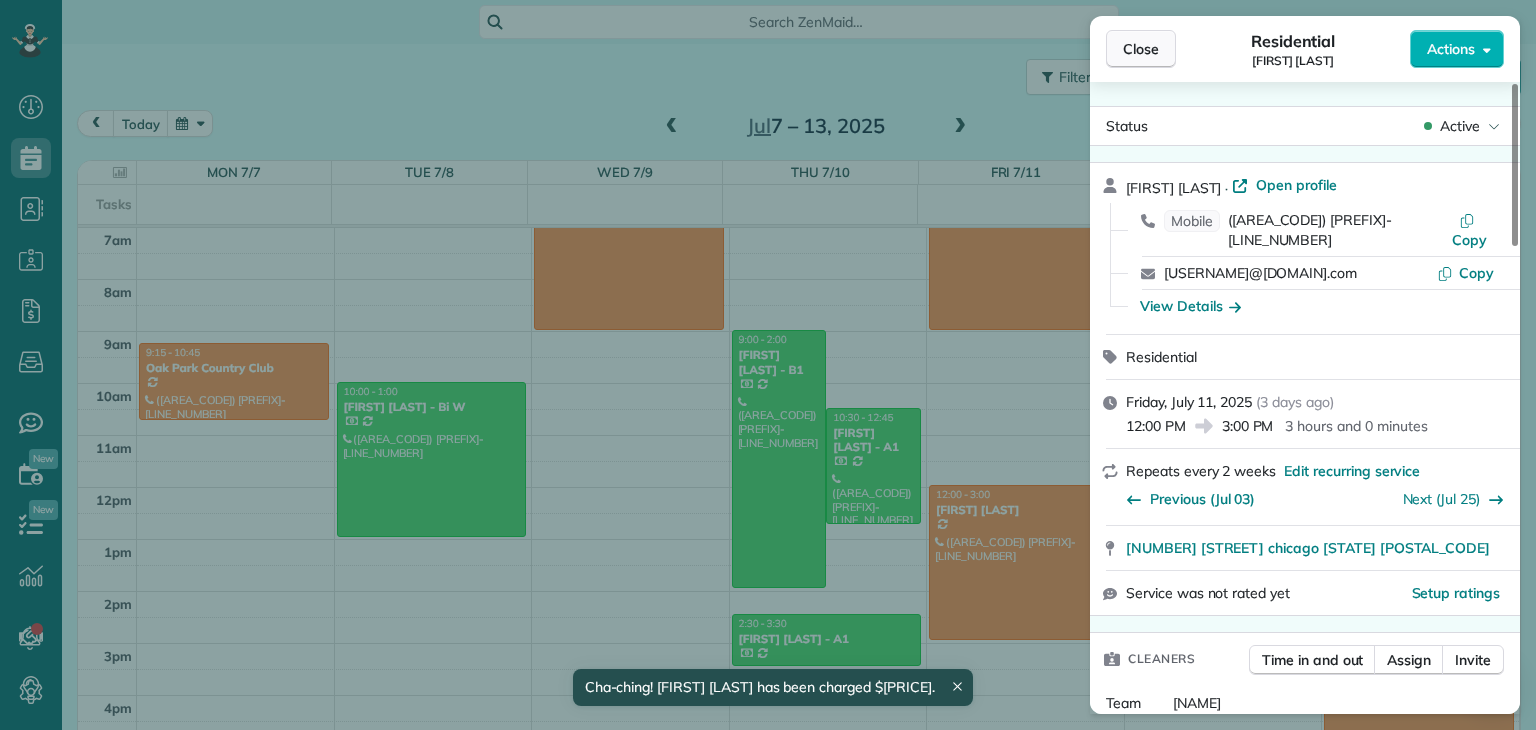 click on "Close" at bounding box center [1141, 49] 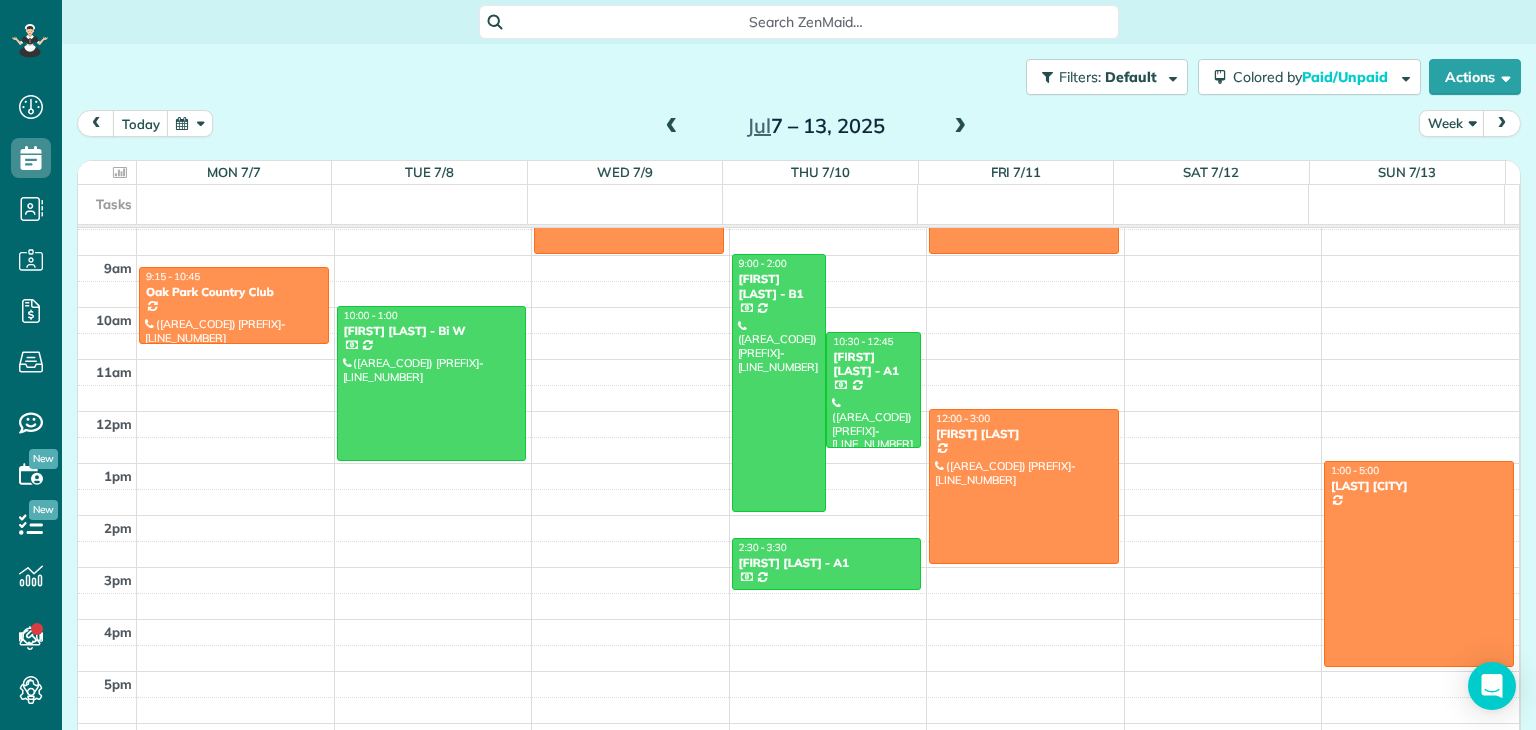 scroll, scrollTop: 0, scrollLeft: 0, axis: both 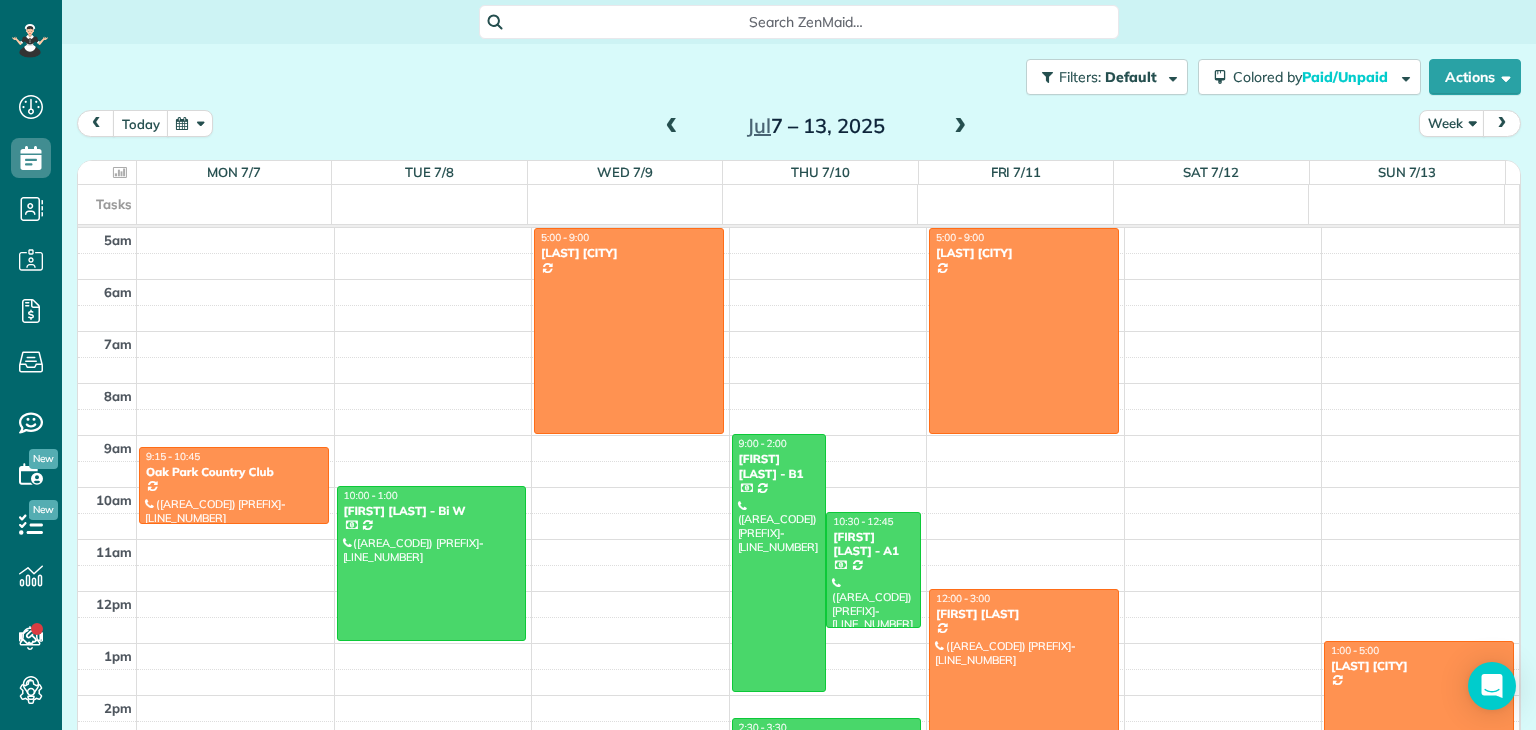 click at bounding box center [960, 127] 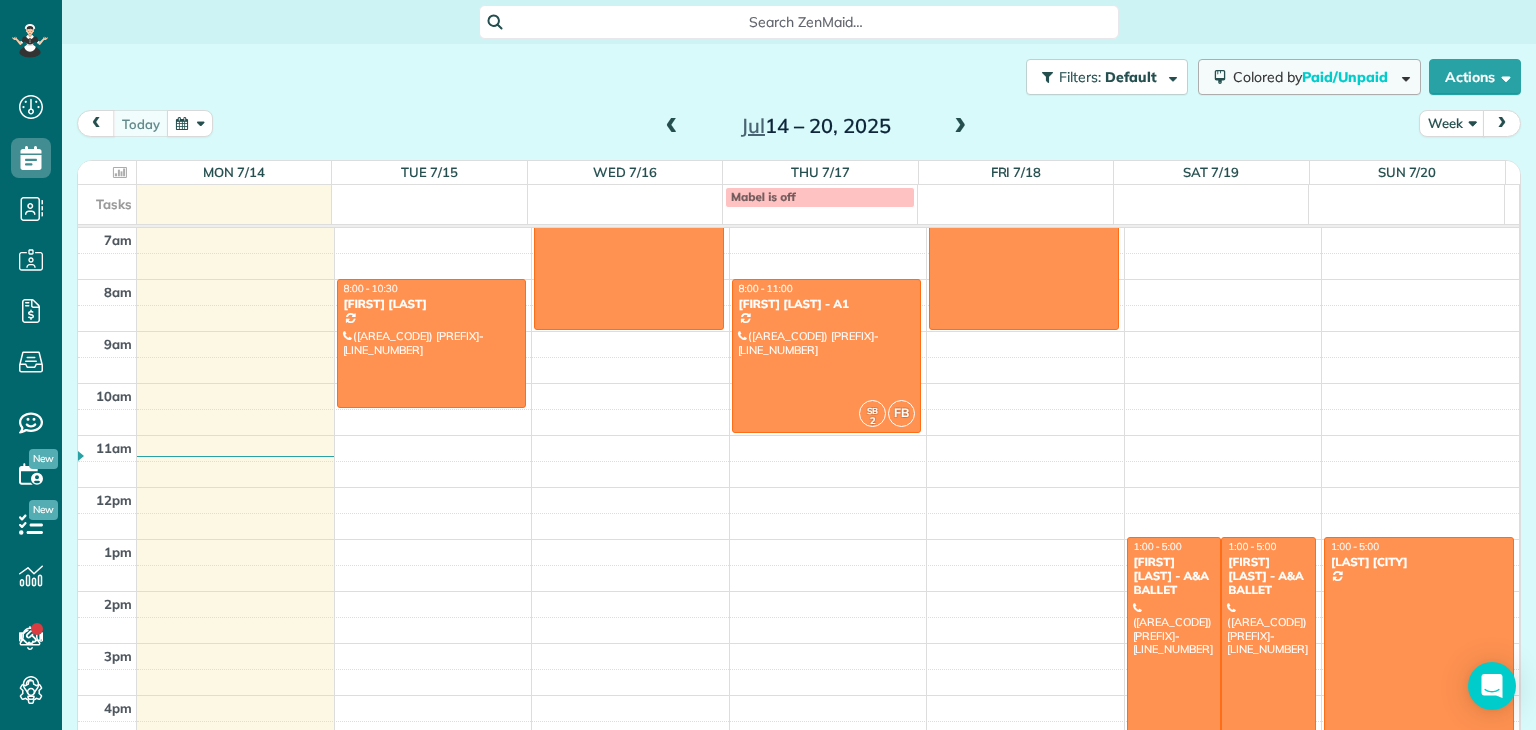 click on "Colored by  Paid/Unpaid" at bounding box center (1314, 77) 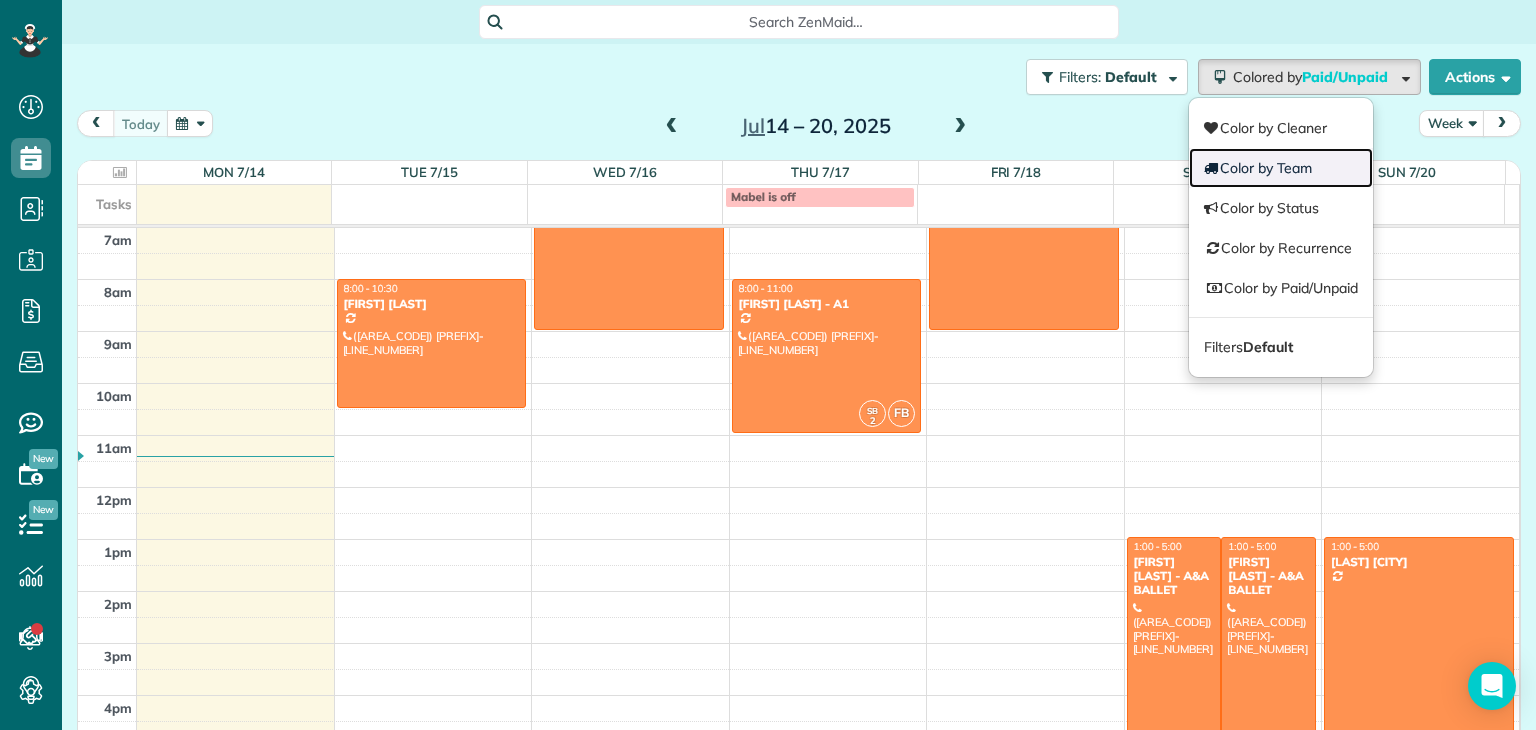 click on "Color by Team" at bounding box center [1281, 168] 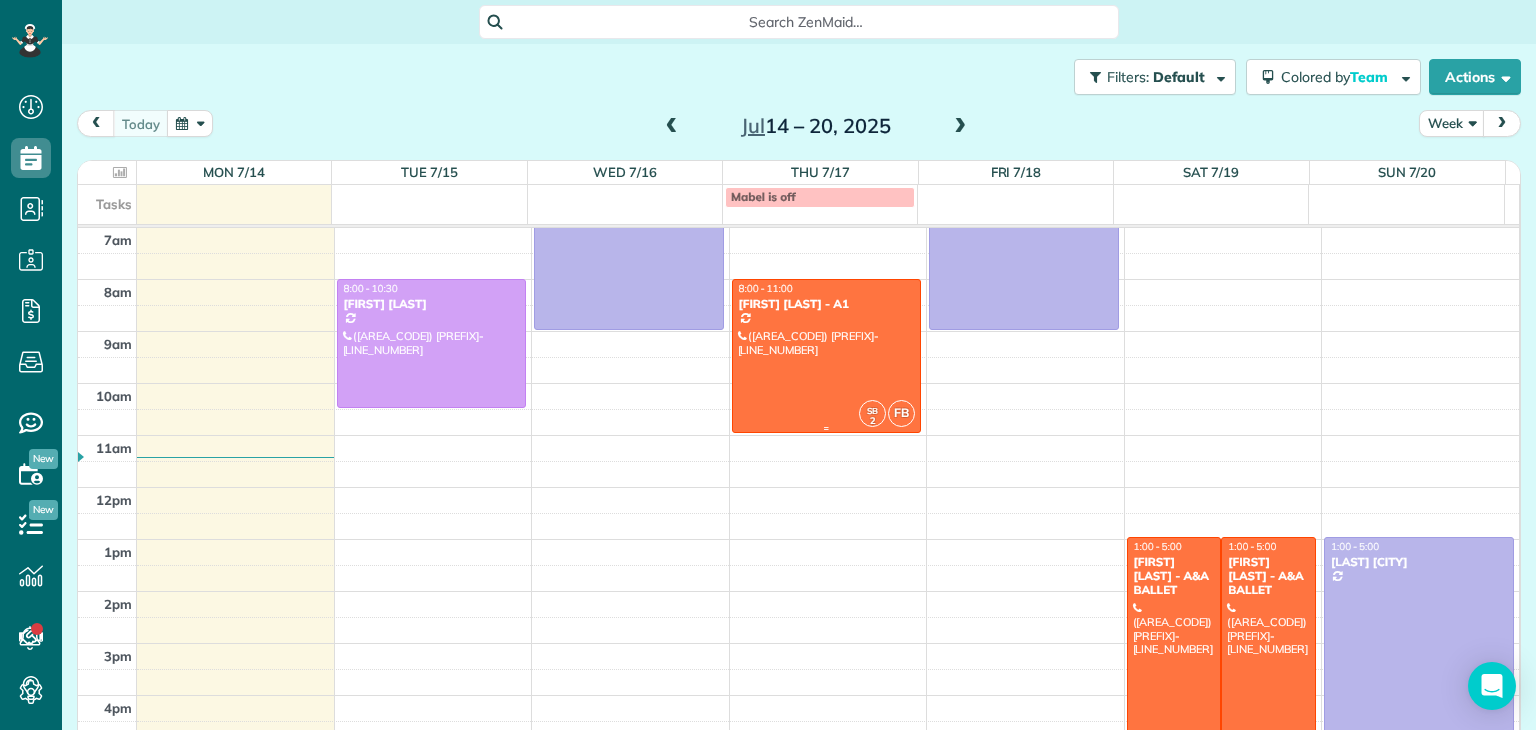 click at bounding box center (827, 356) 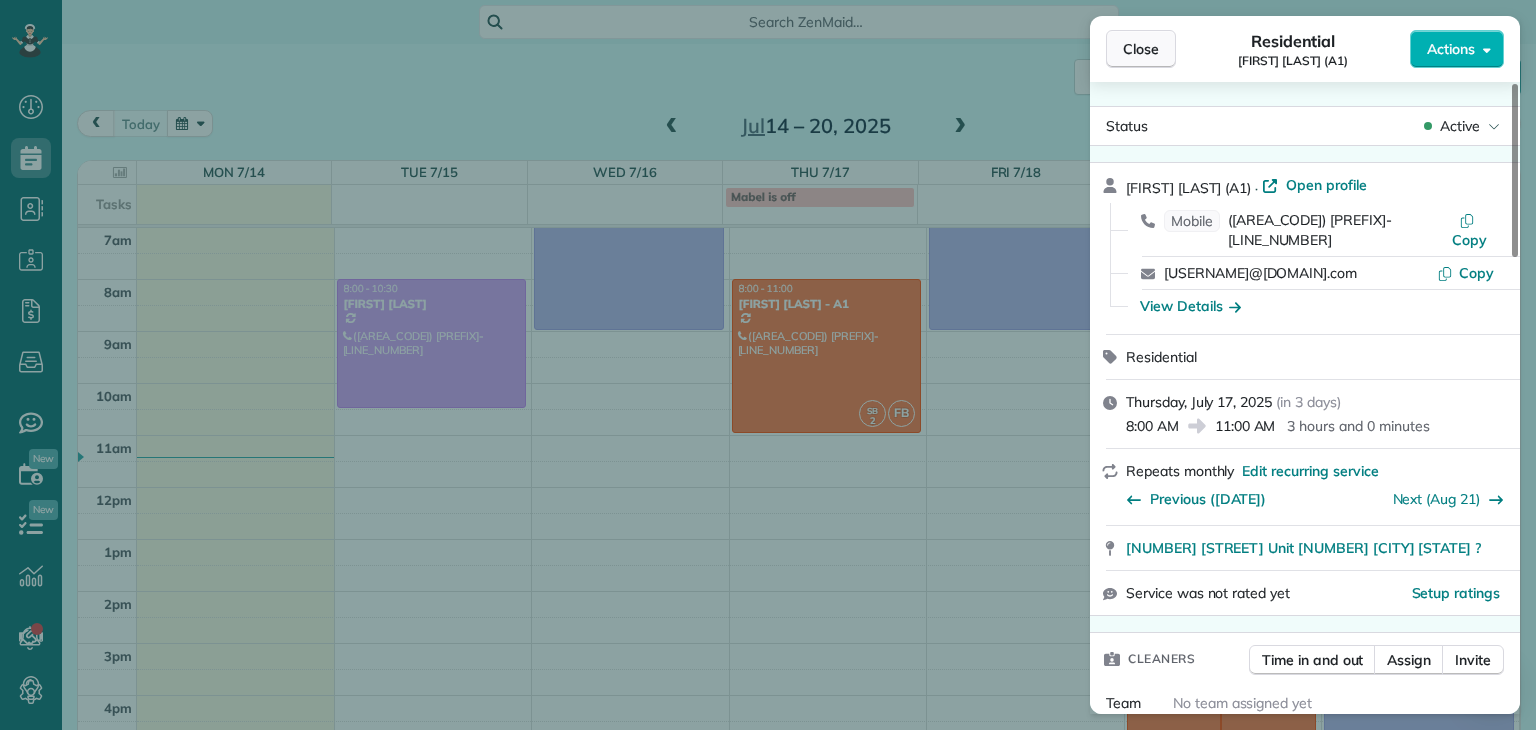 click on "Close" at bounding box center [1141, 49] 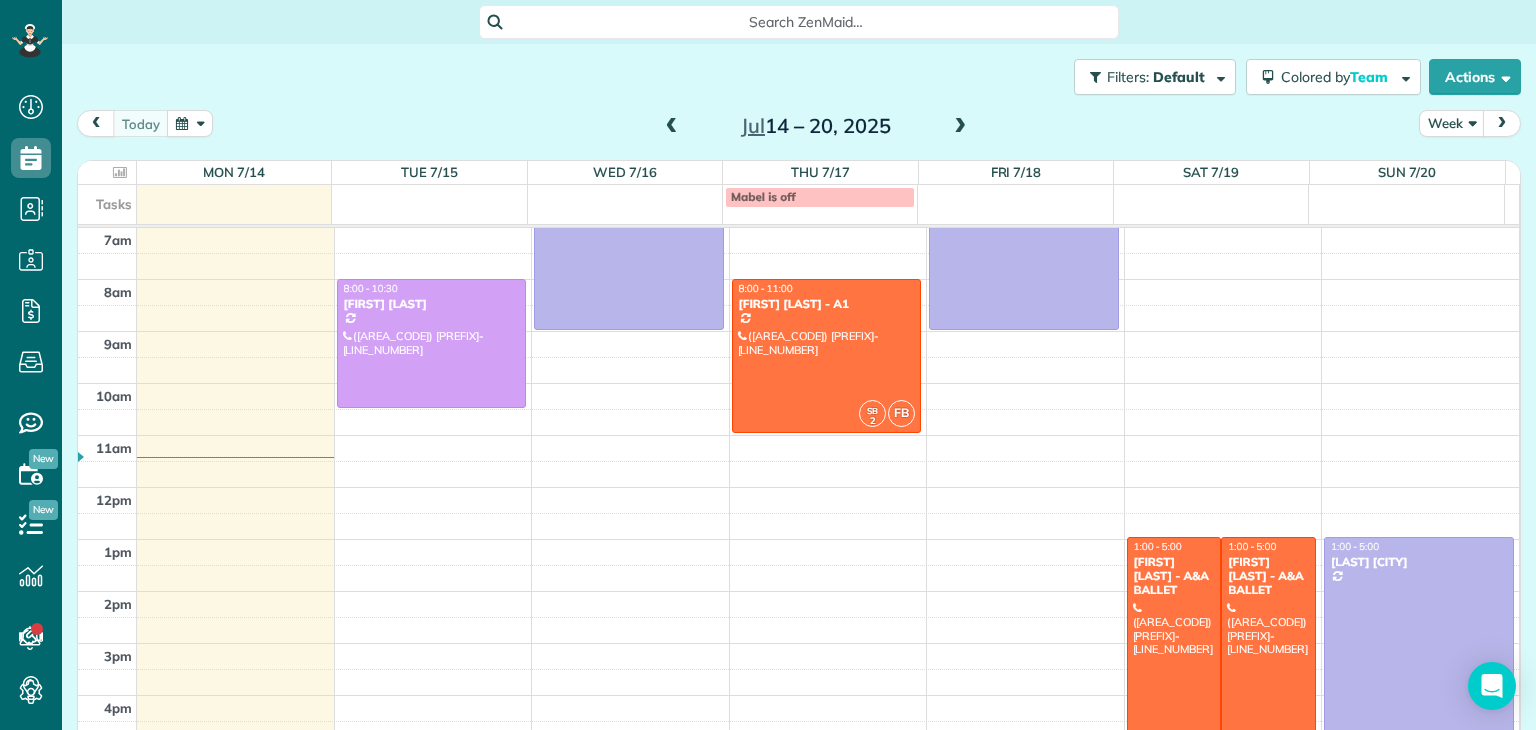 click at bounding box center [672, 127] 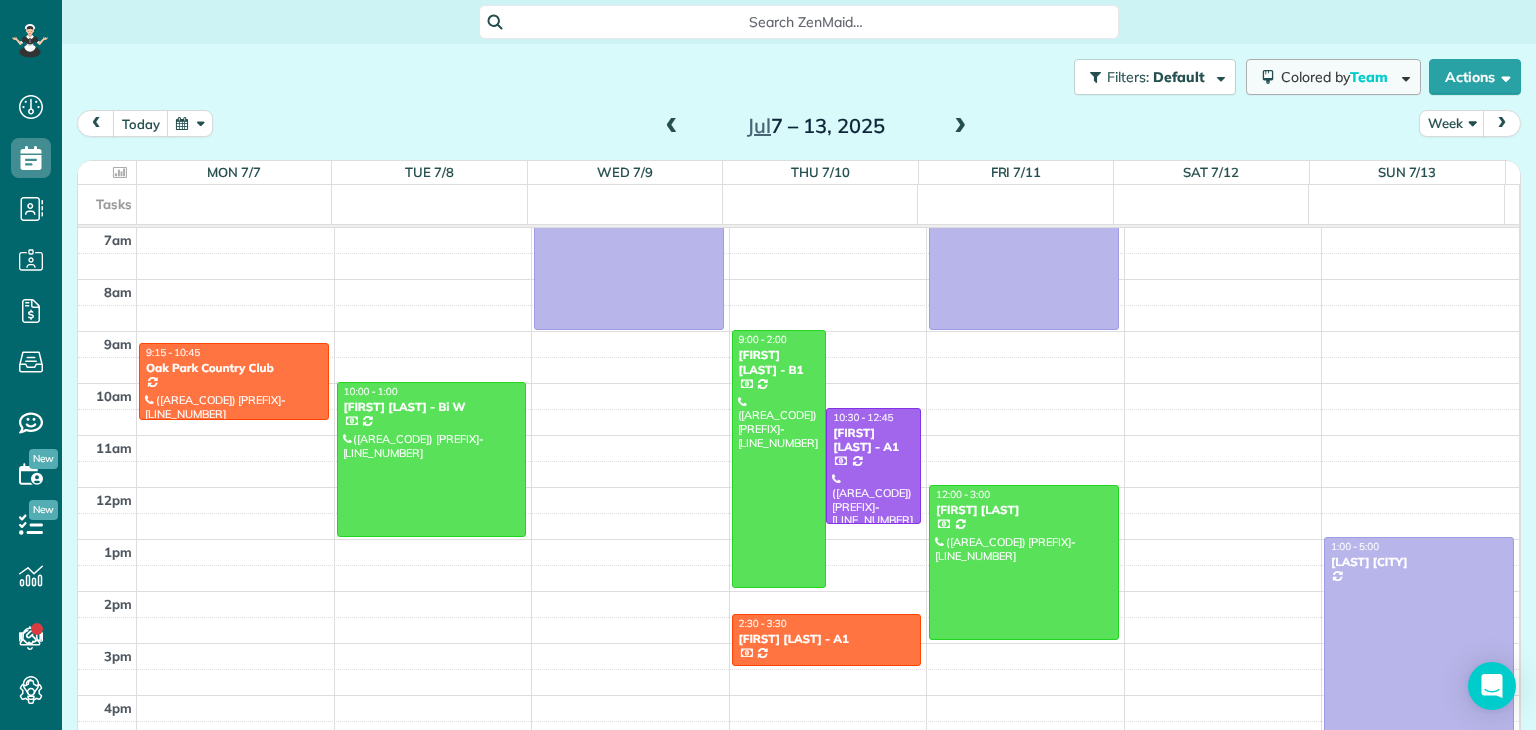 click on "Colored by  Team" at bounding box center [1338, 77] 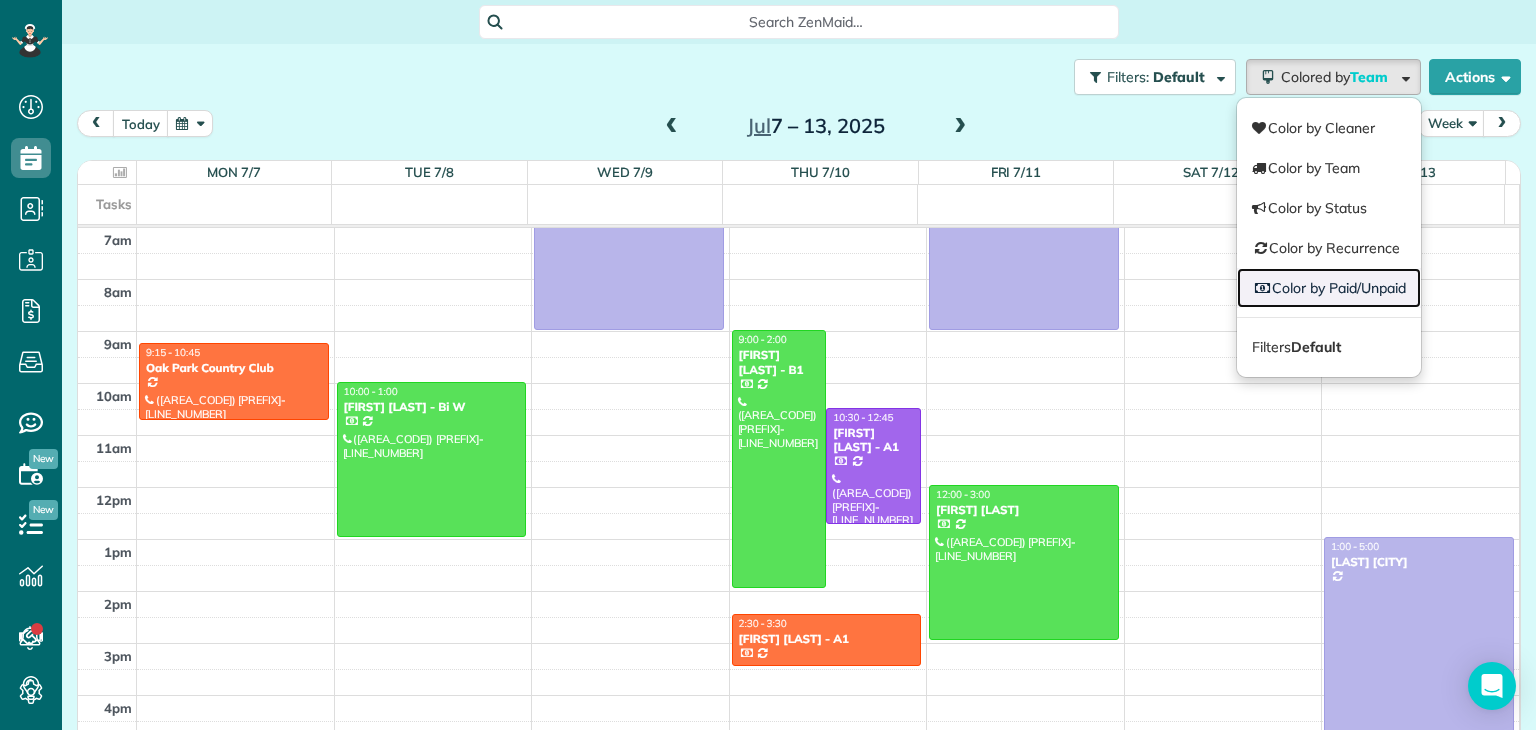 click on "Color by Paid/Unpaid" at bounding box center (1329, 288) 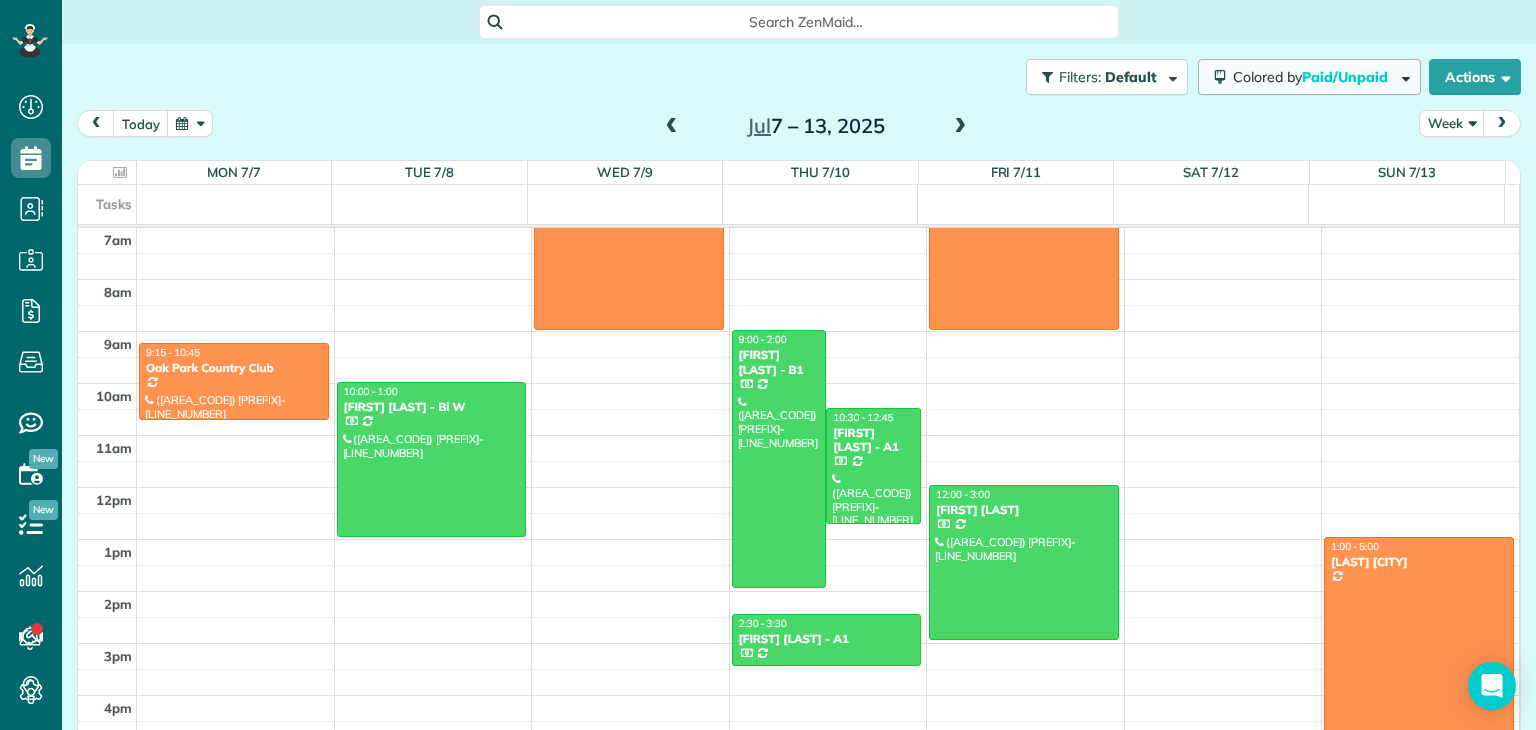 click on "Colored by  Paid/Unpaid" at bounding box center (1309, 77) 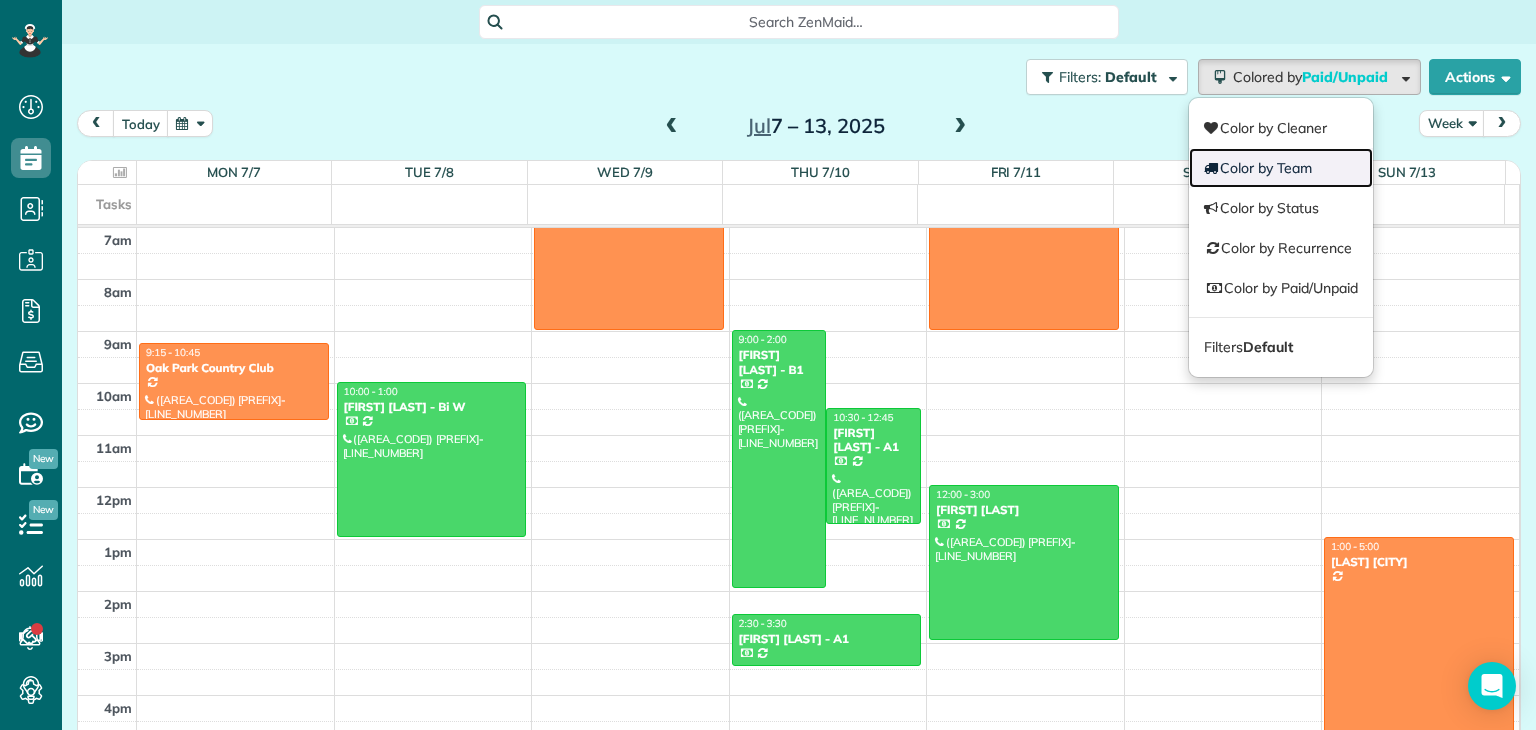 click on "Color by Team" at bounding box center (1281, 168) 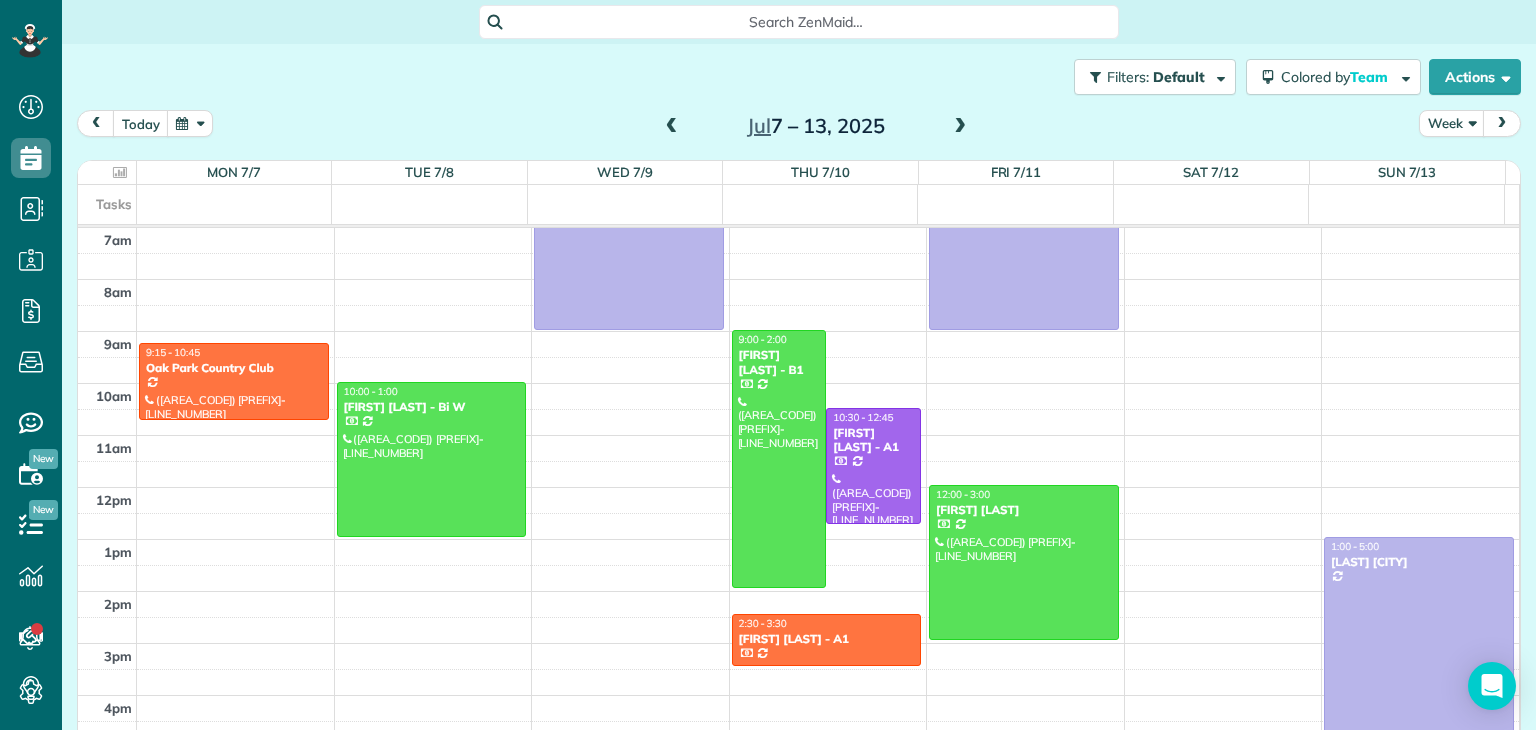 click at bounding box center [960, 127] 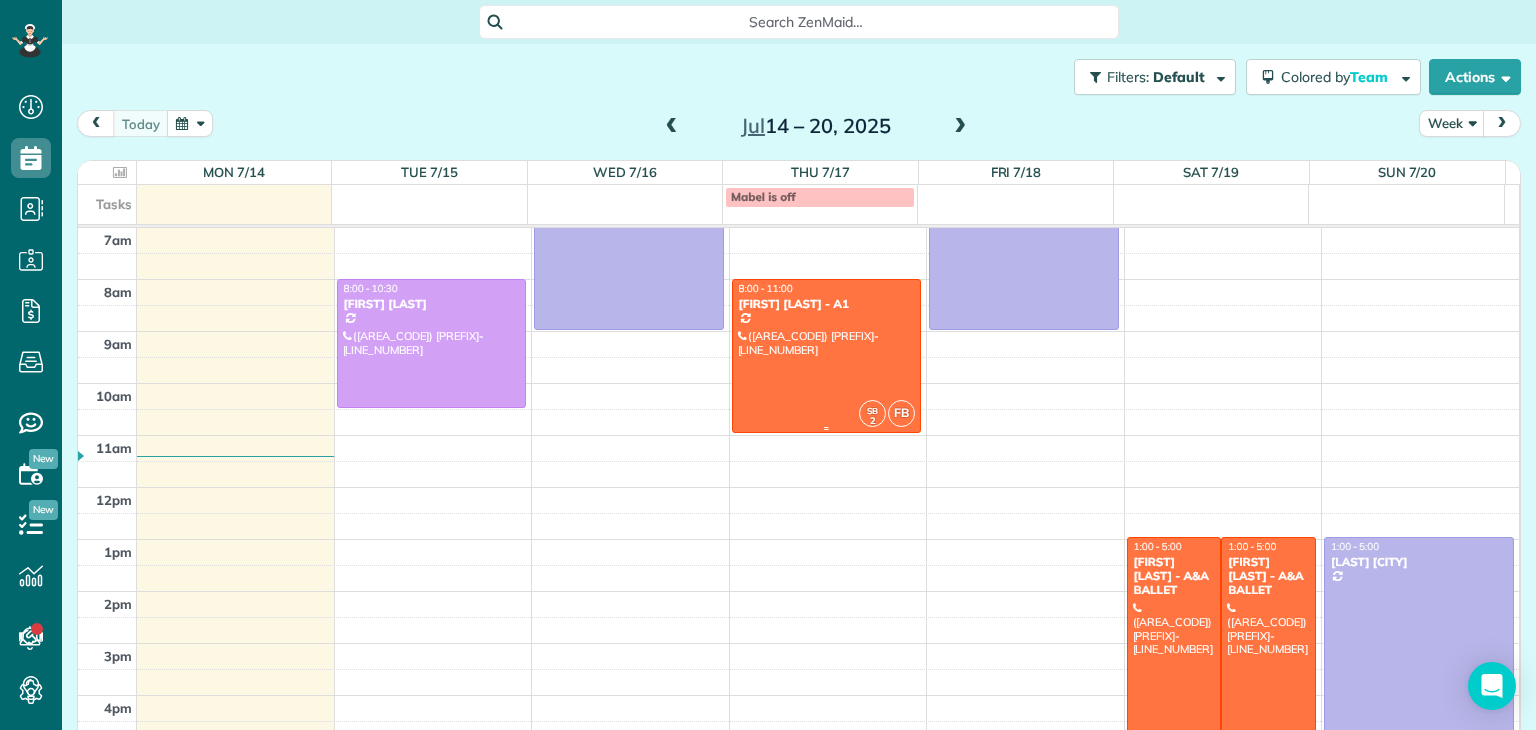 click at bounding box center [827, 356] 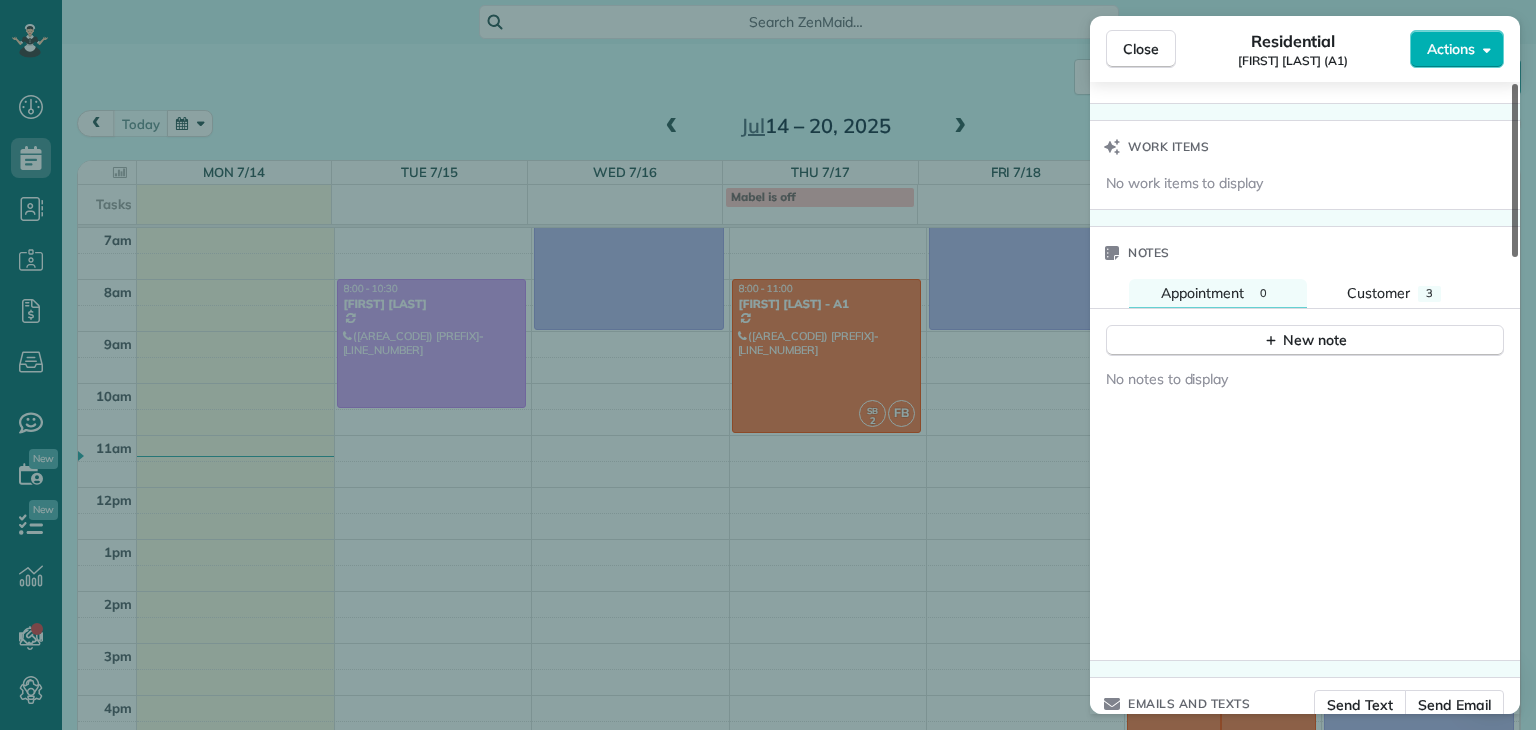 scroll, scrollTop: 1664, scrollLeft: 0, axis: vertical 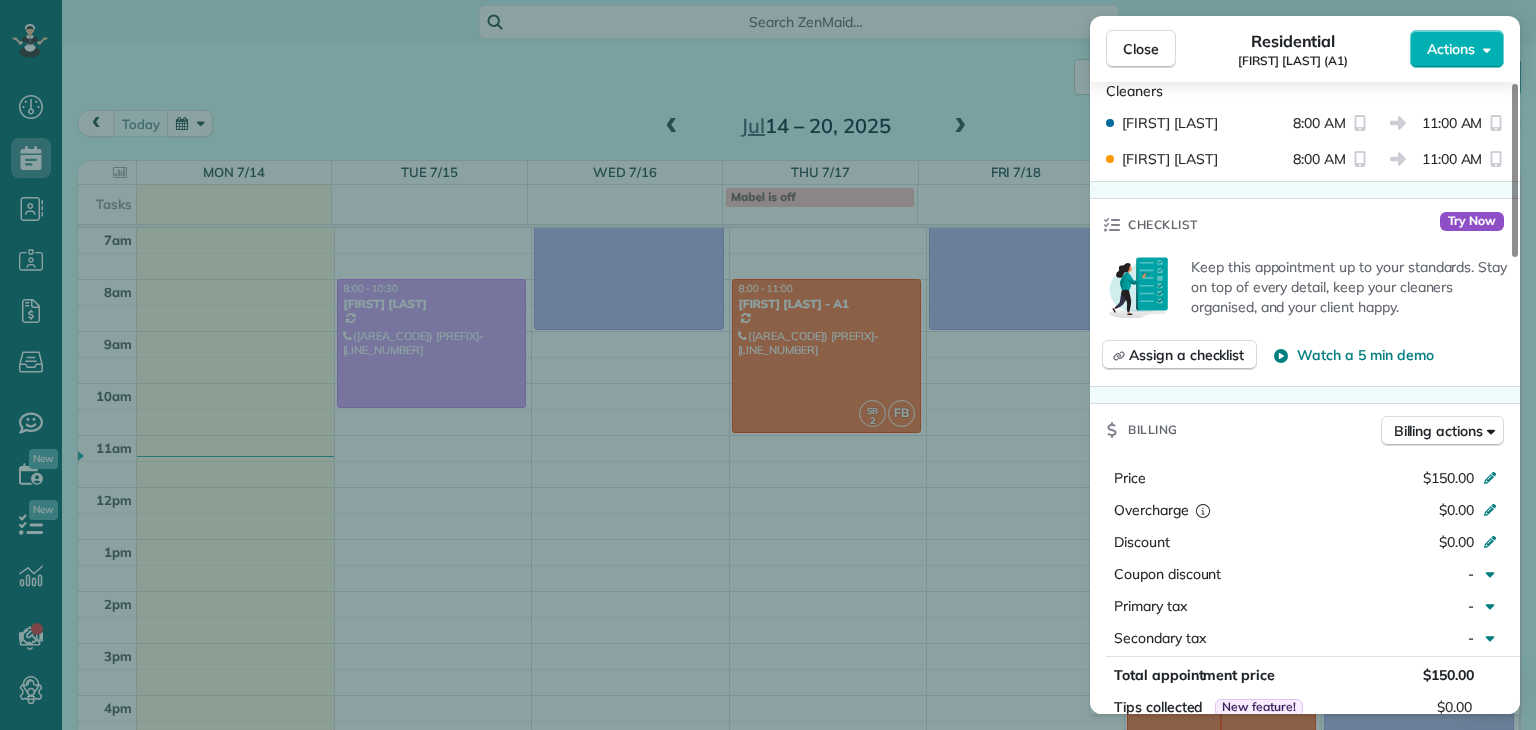 drag, startPoint x: 1516, startPoint y: 221, endPoint x: 1535, endPoint y: 397, distance: 177.0226 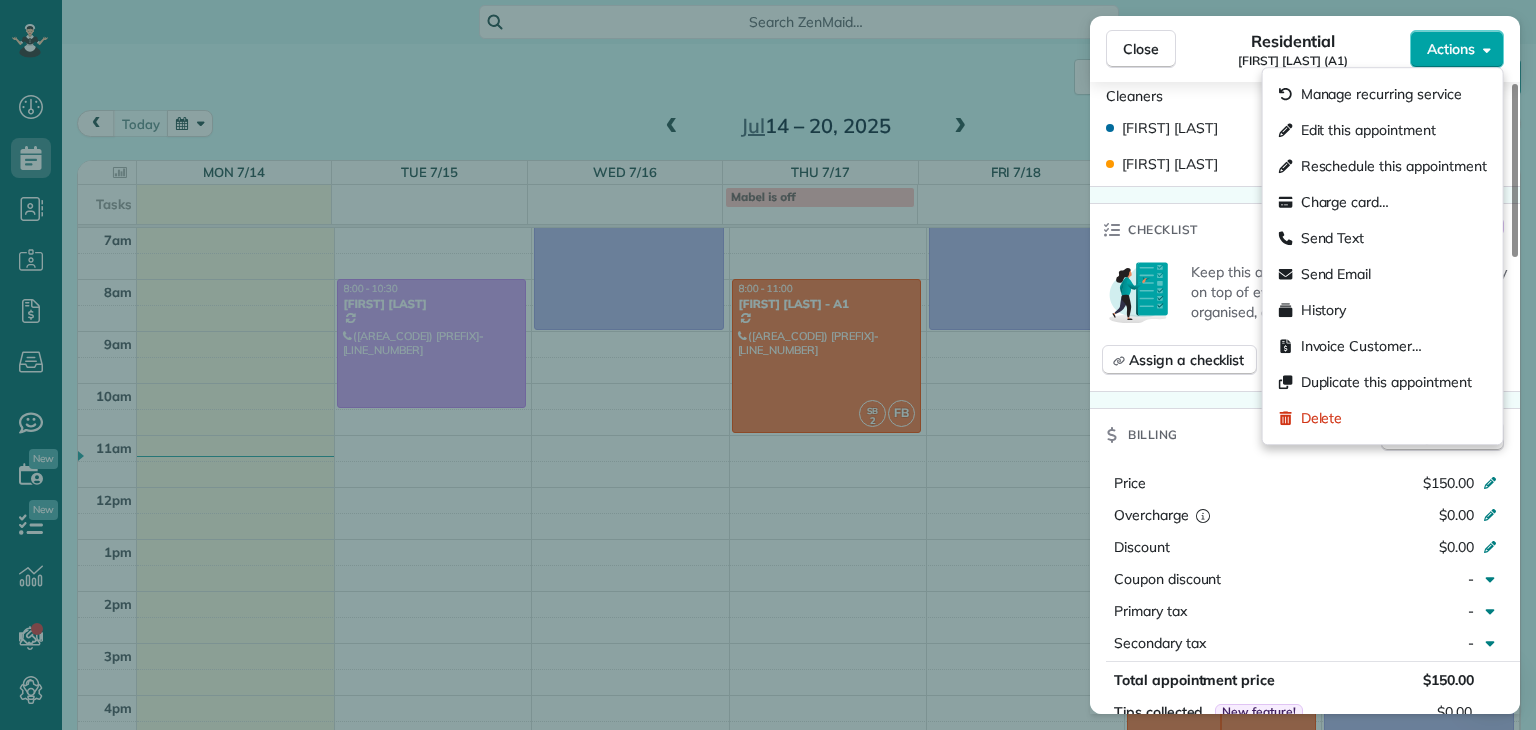 click on "Actions" at bounding box center (1451, 49) 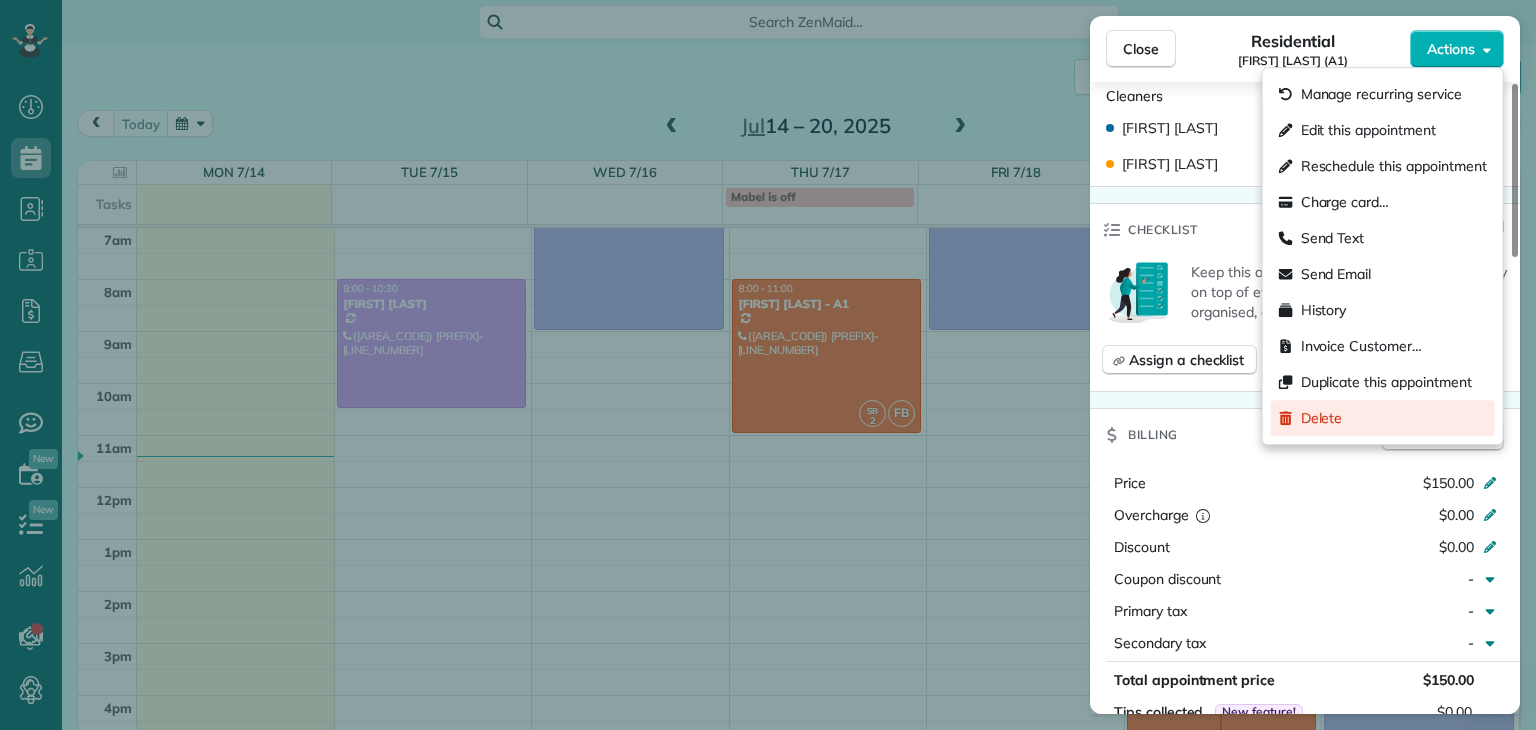 click on "Delete" at bounding box center [1322, 418] 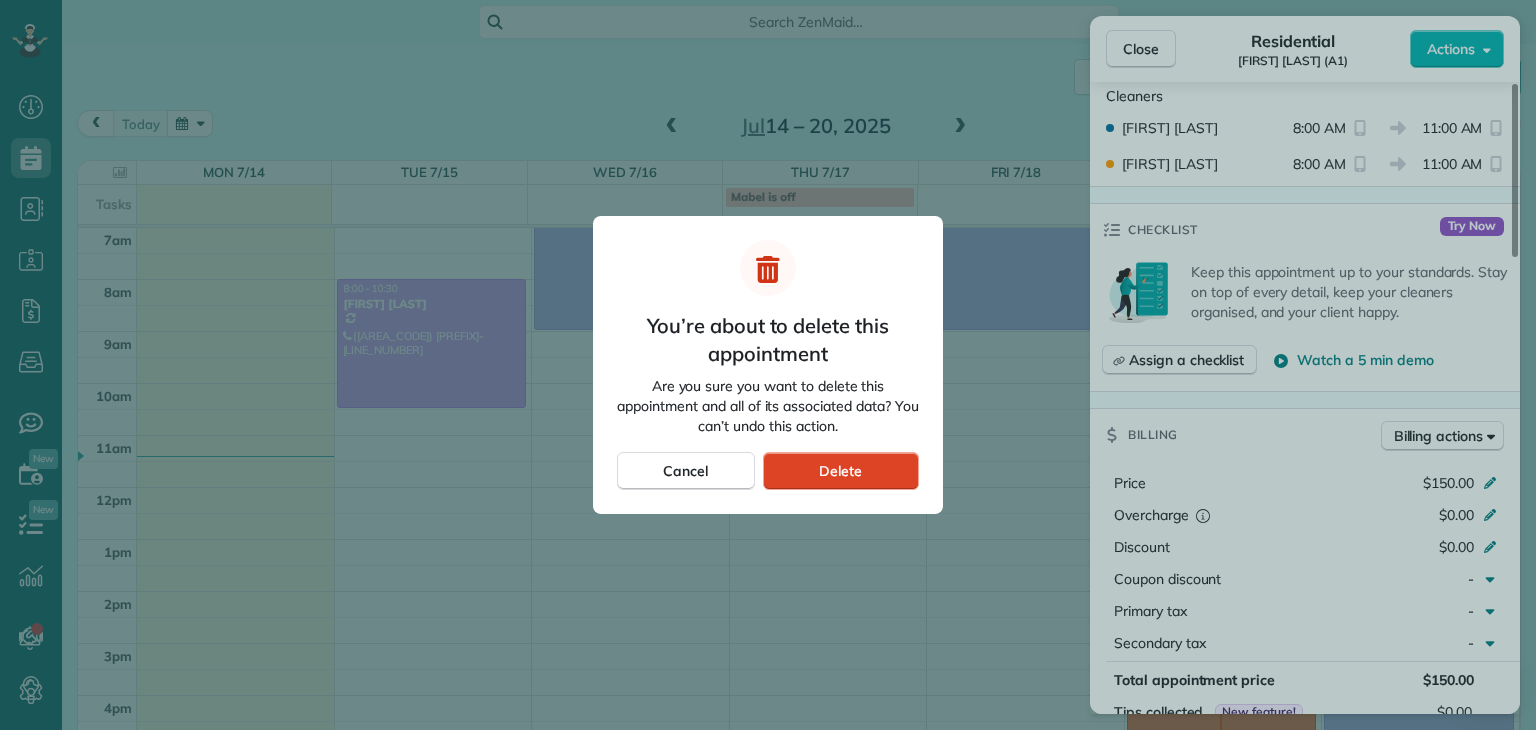 click on "Delete" at bounding box center [841, 471] 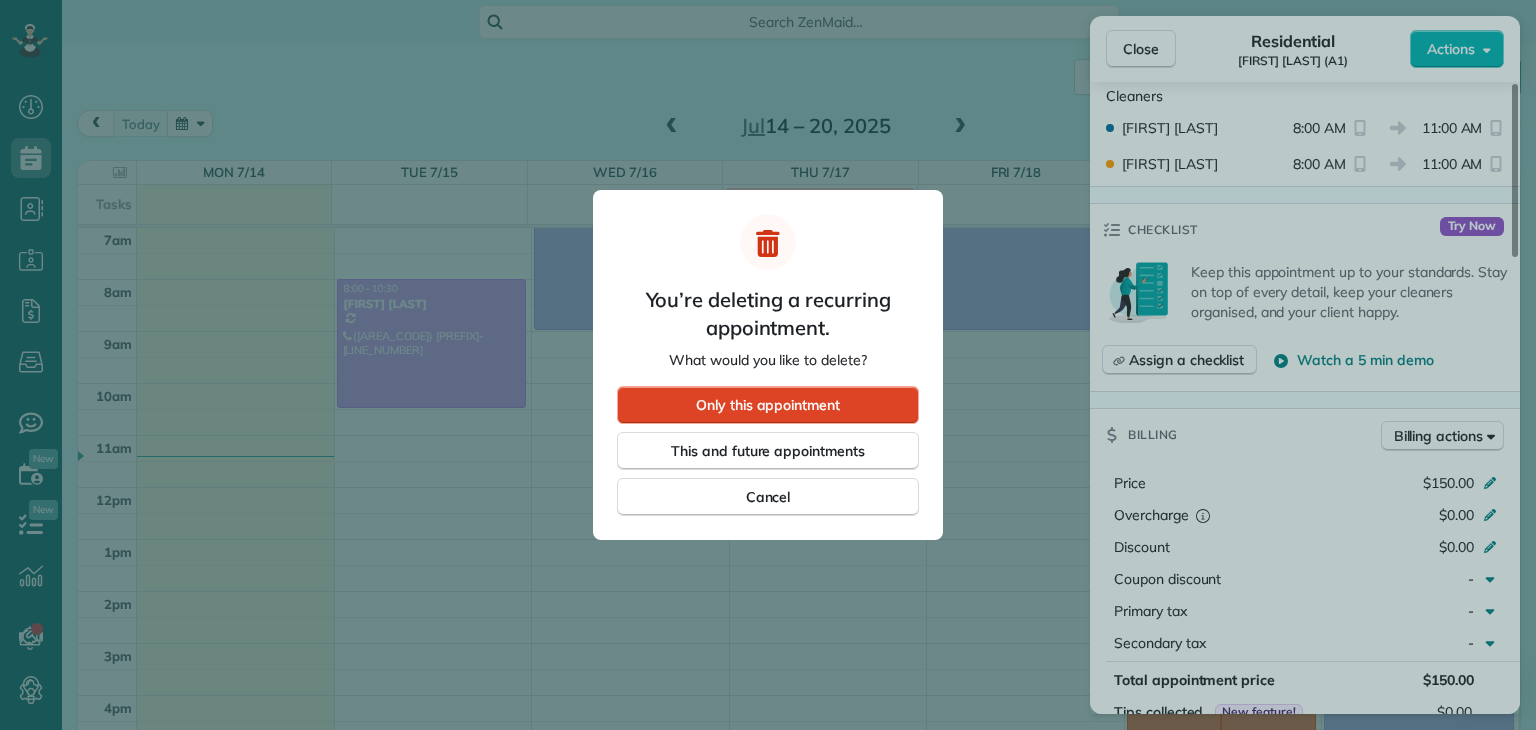 click on "Only this appointment" at bounding box center [768, 405] 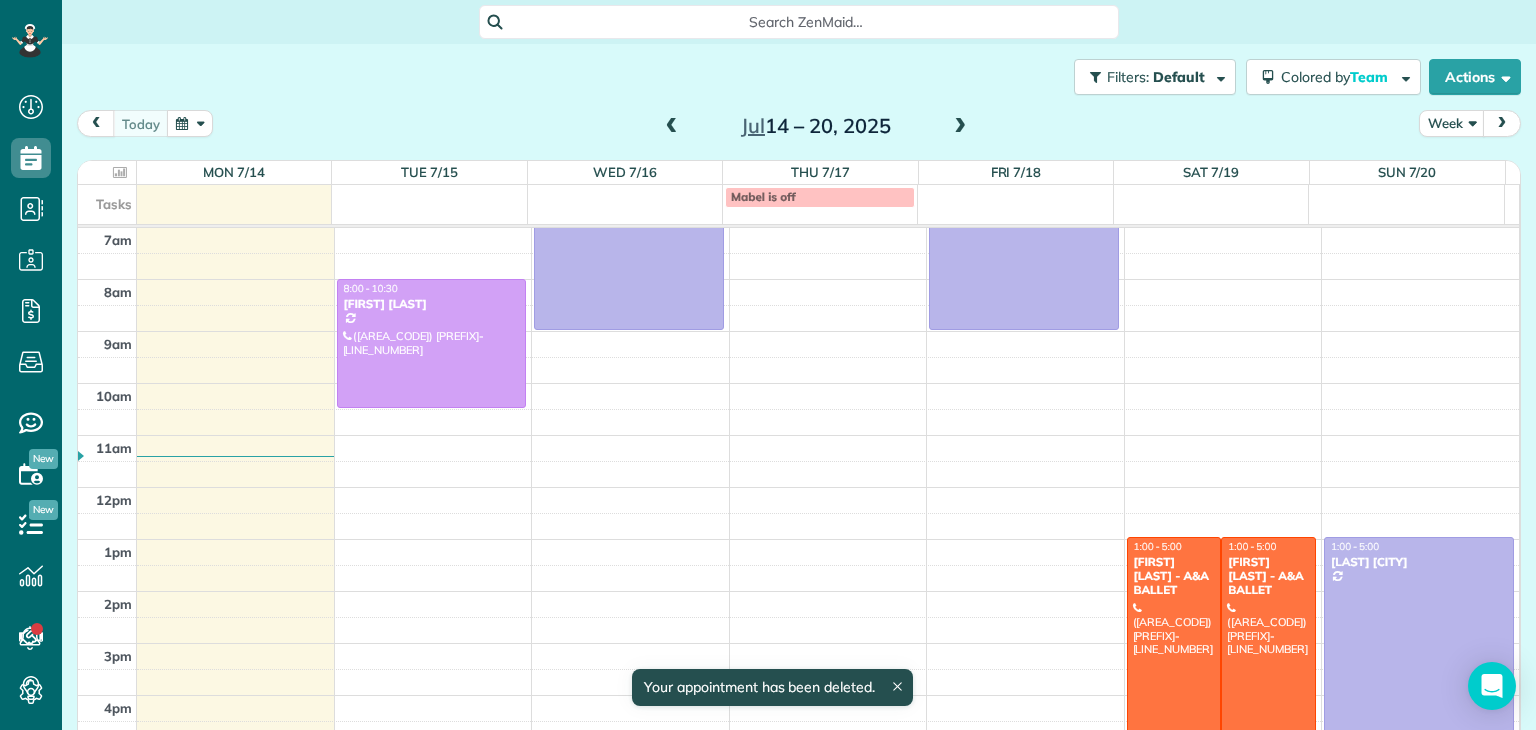 scroll, scrollTop: 0, scrollLeft: 0, axis: both 